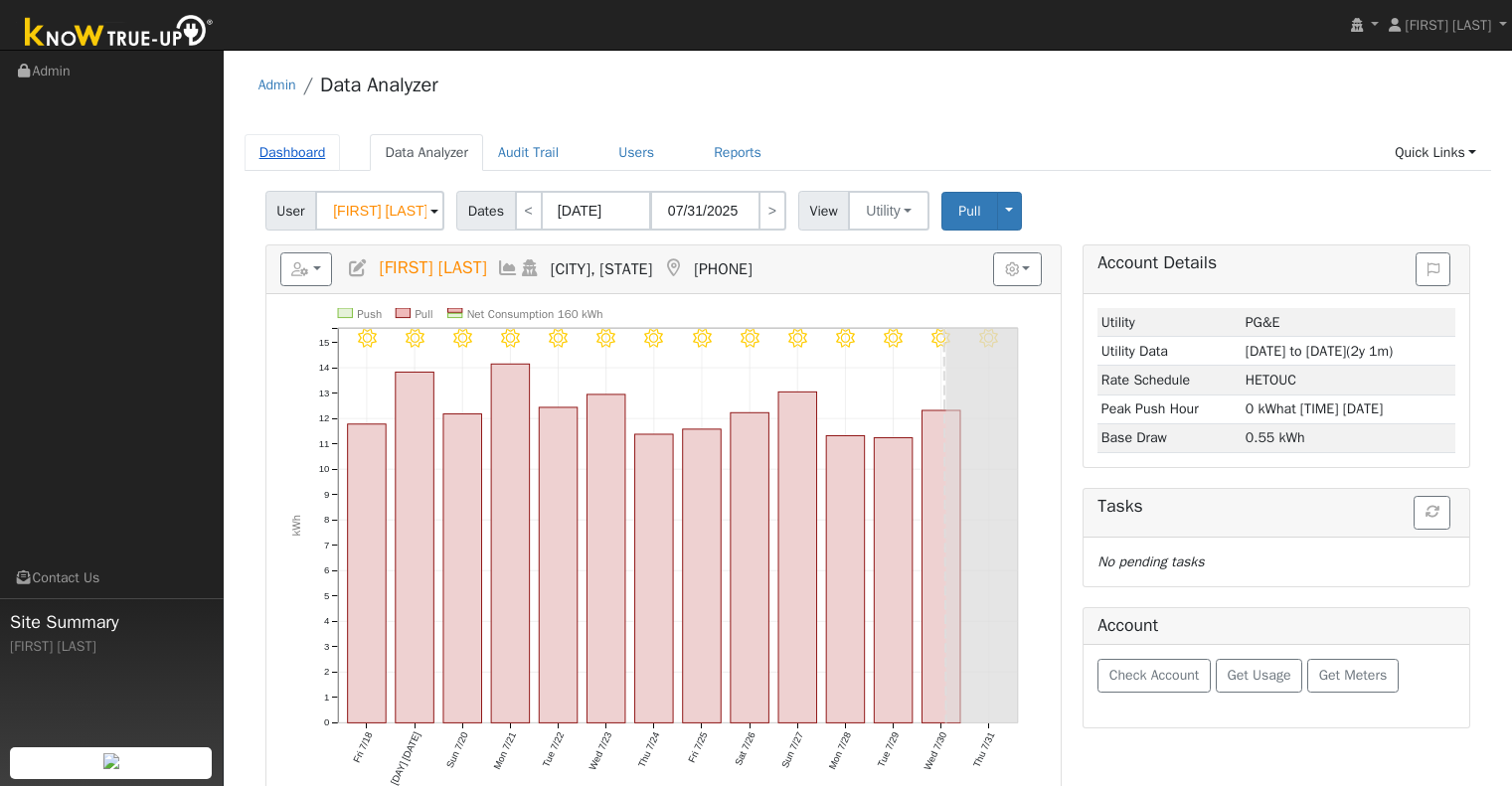 scroll, scrollTop: 0, scrollLeft: 0, axis: both 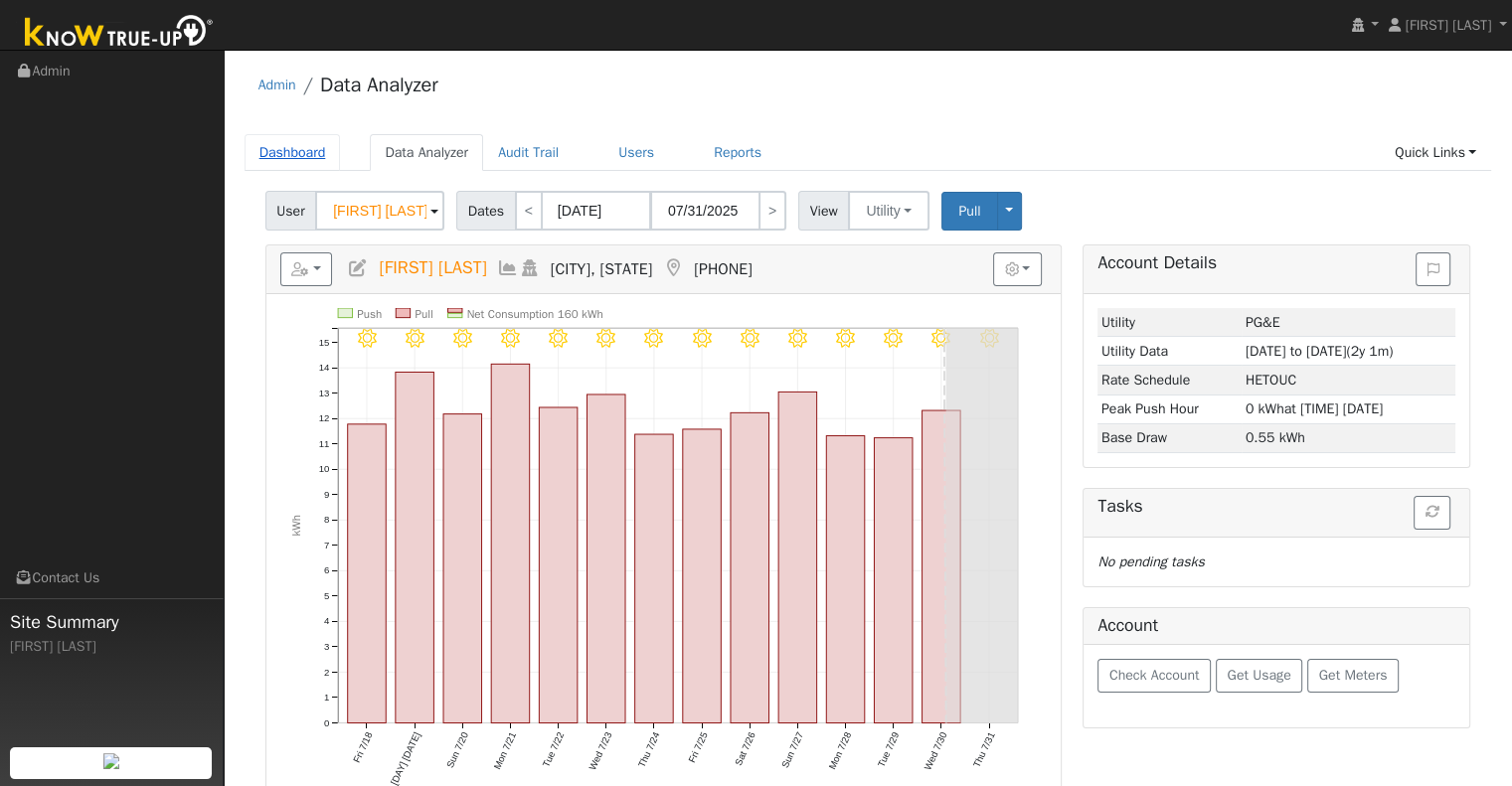 click on "Dashboard" at bounding box center [292, 152] 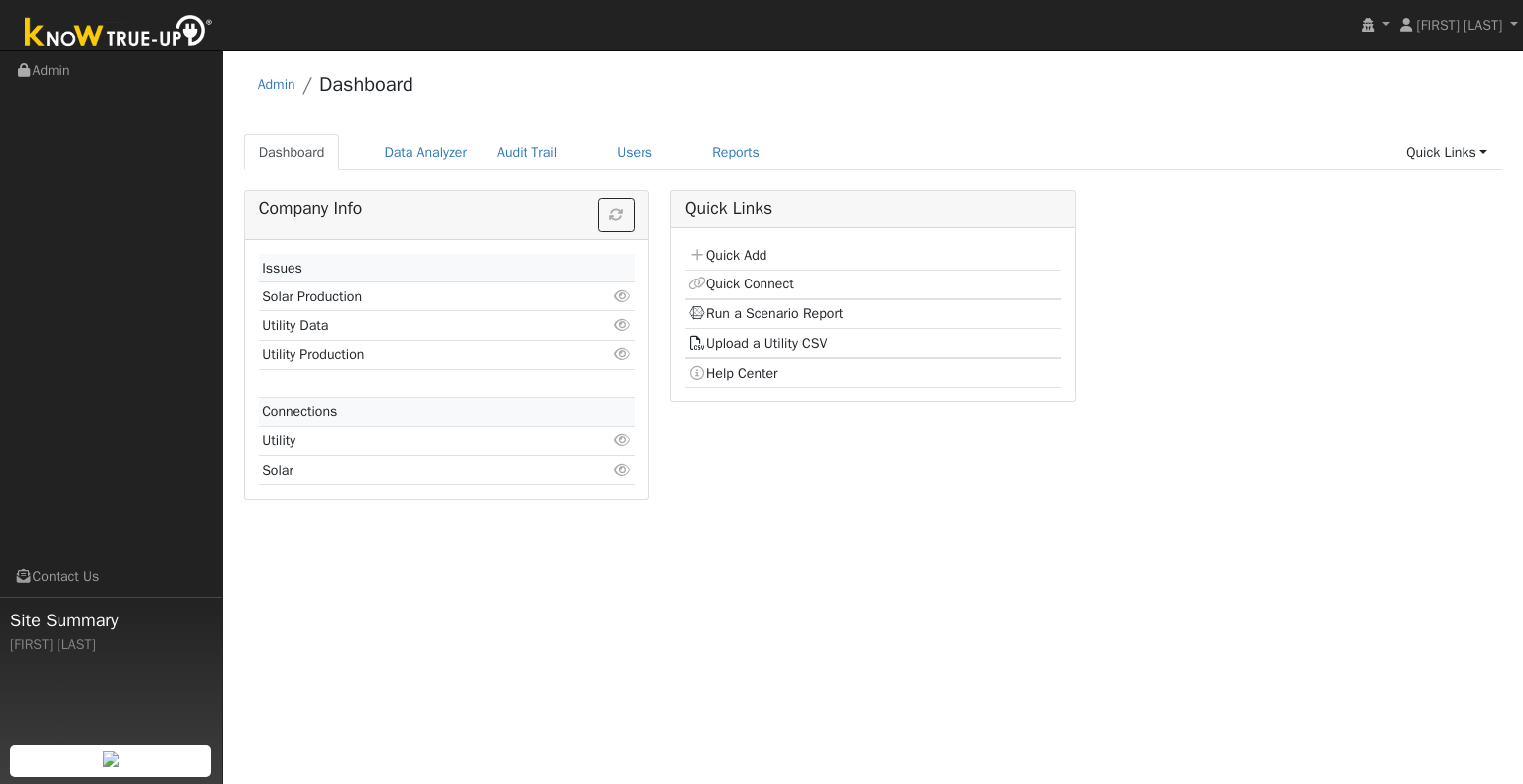 scroll, scrollTop: 0, scrollLeft: 0, axis: both 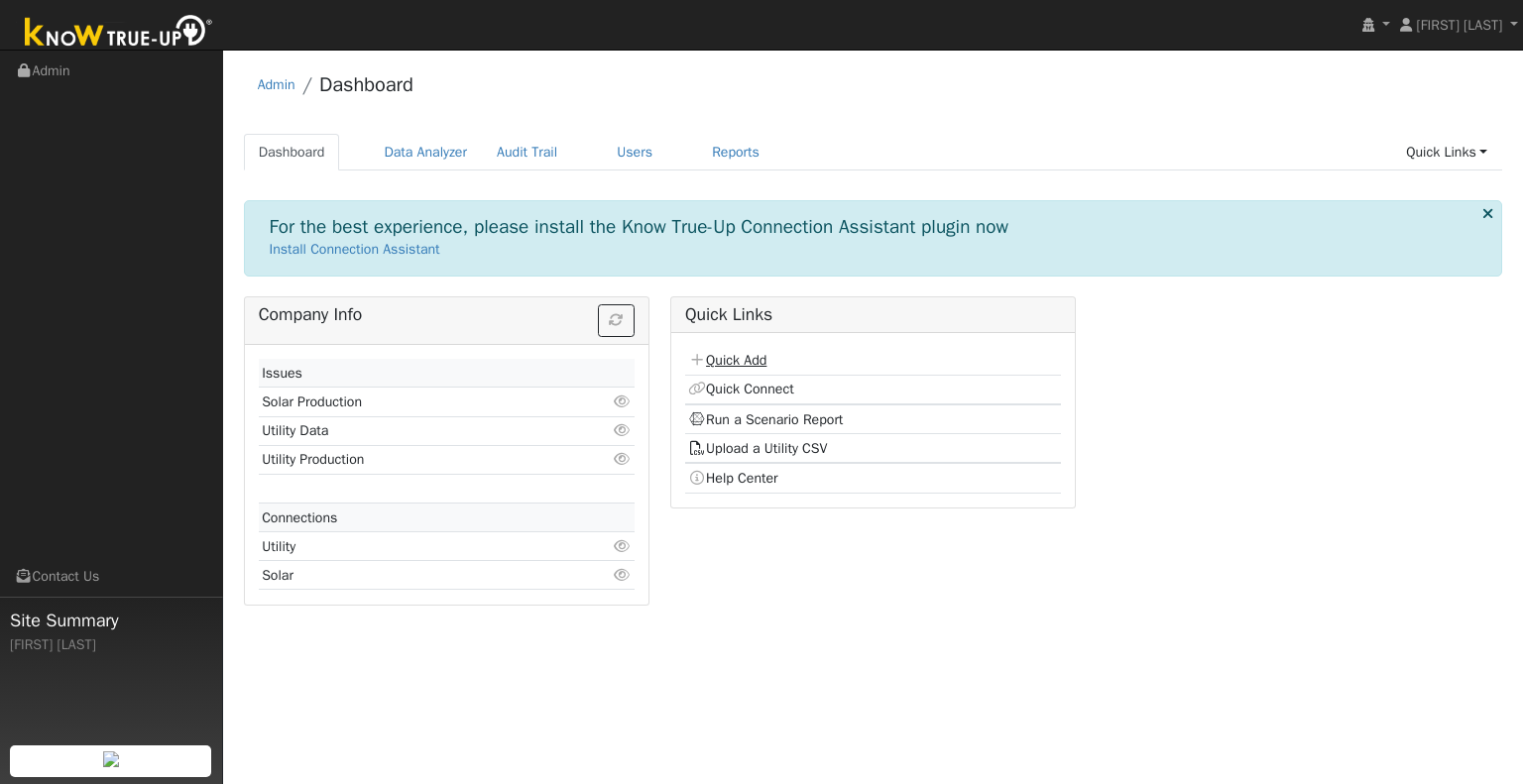 click on "Quick Add" at bounding box center (727, 360) 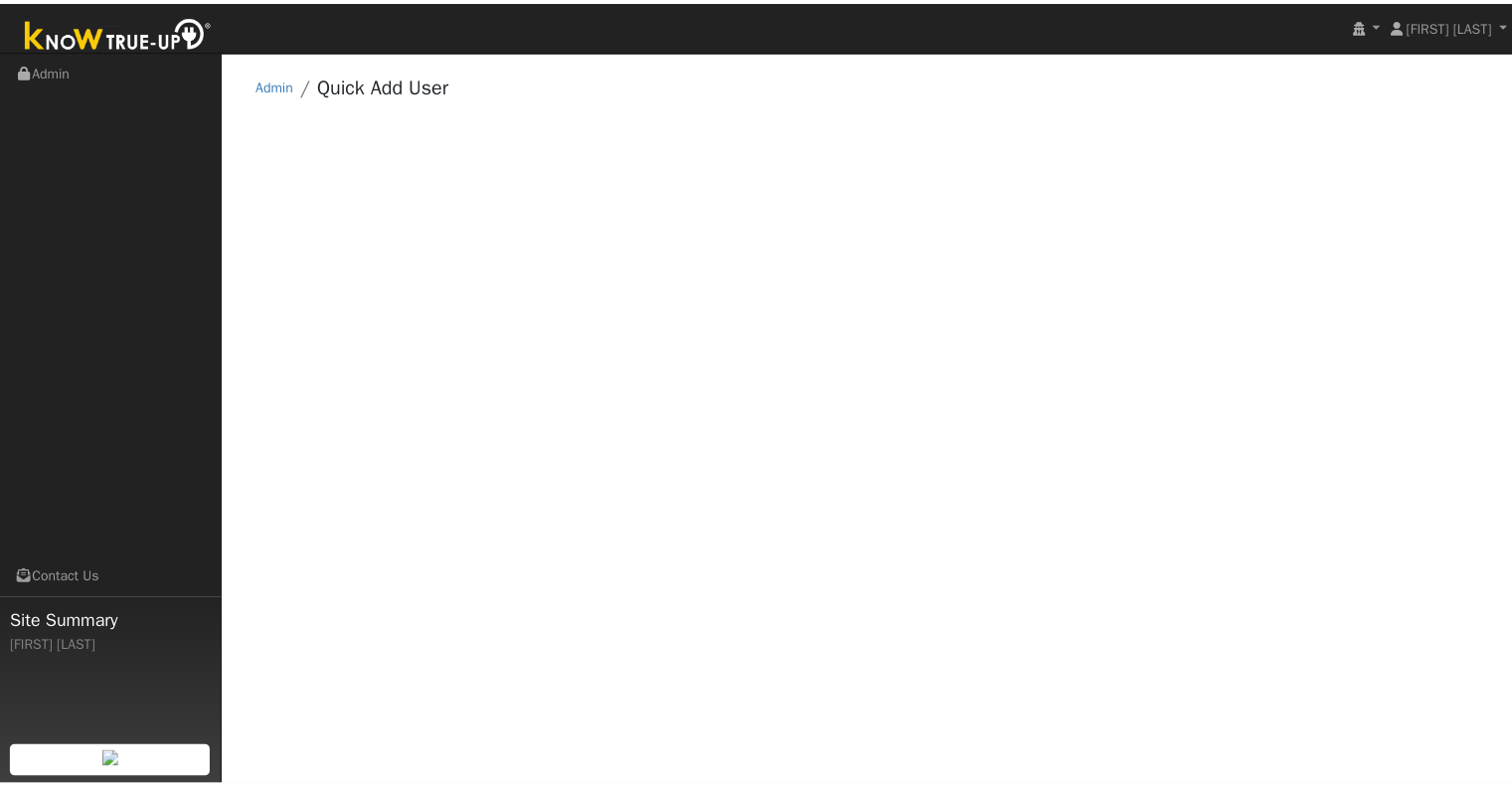 scroll, scrollTop: 0, scrollLeft: 0, axis: both 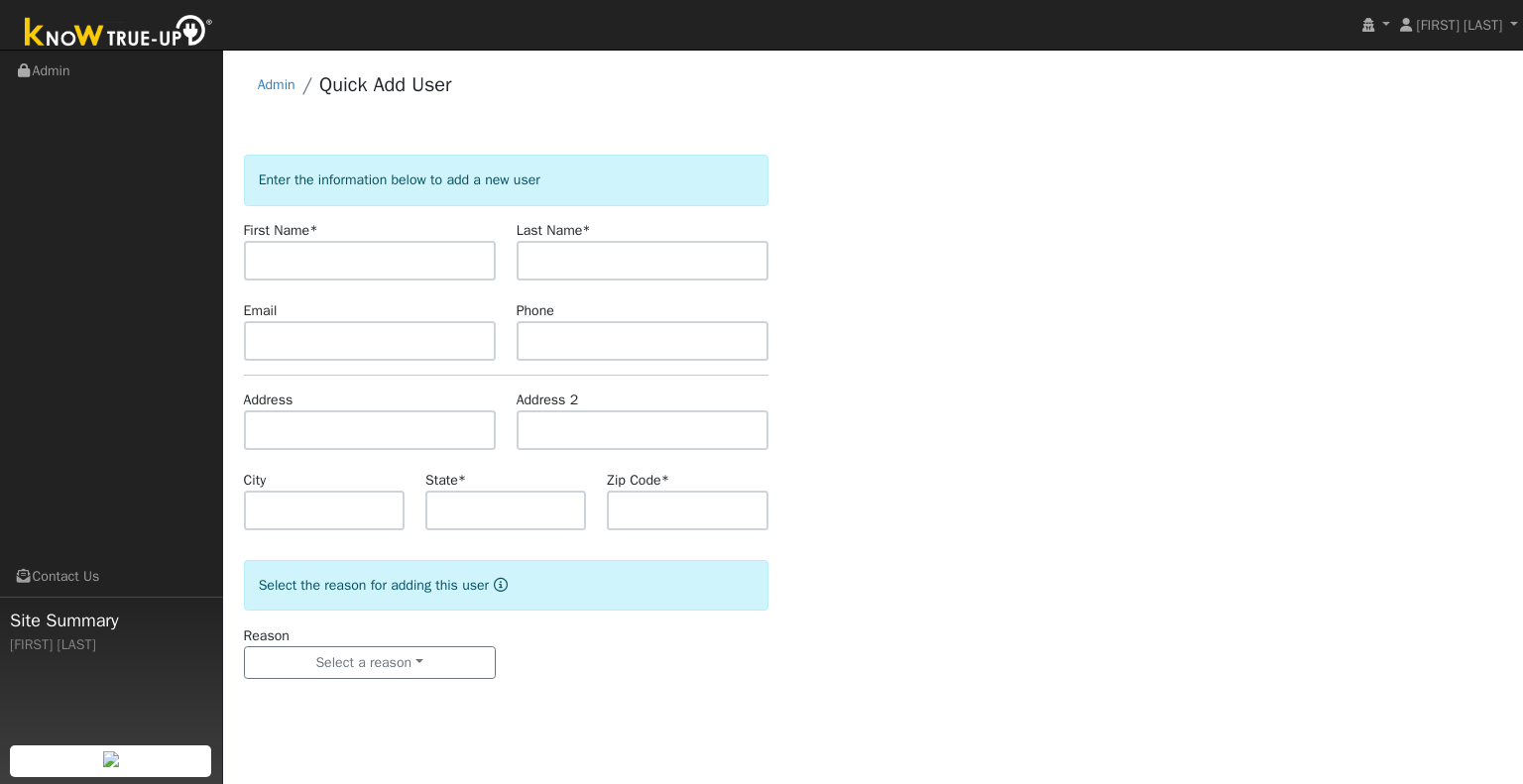 click at bounding box center (370, 261) 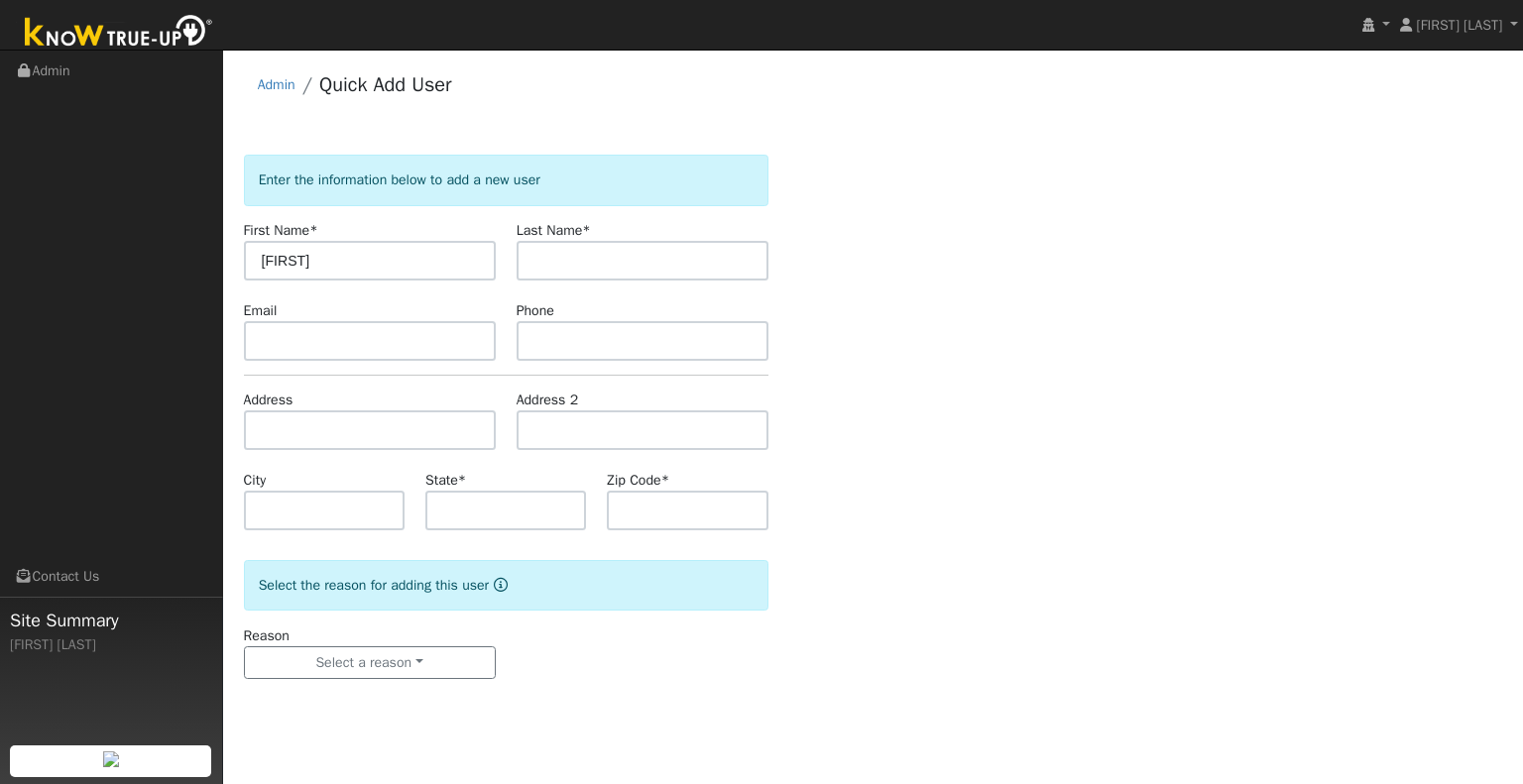 type on "Travis" 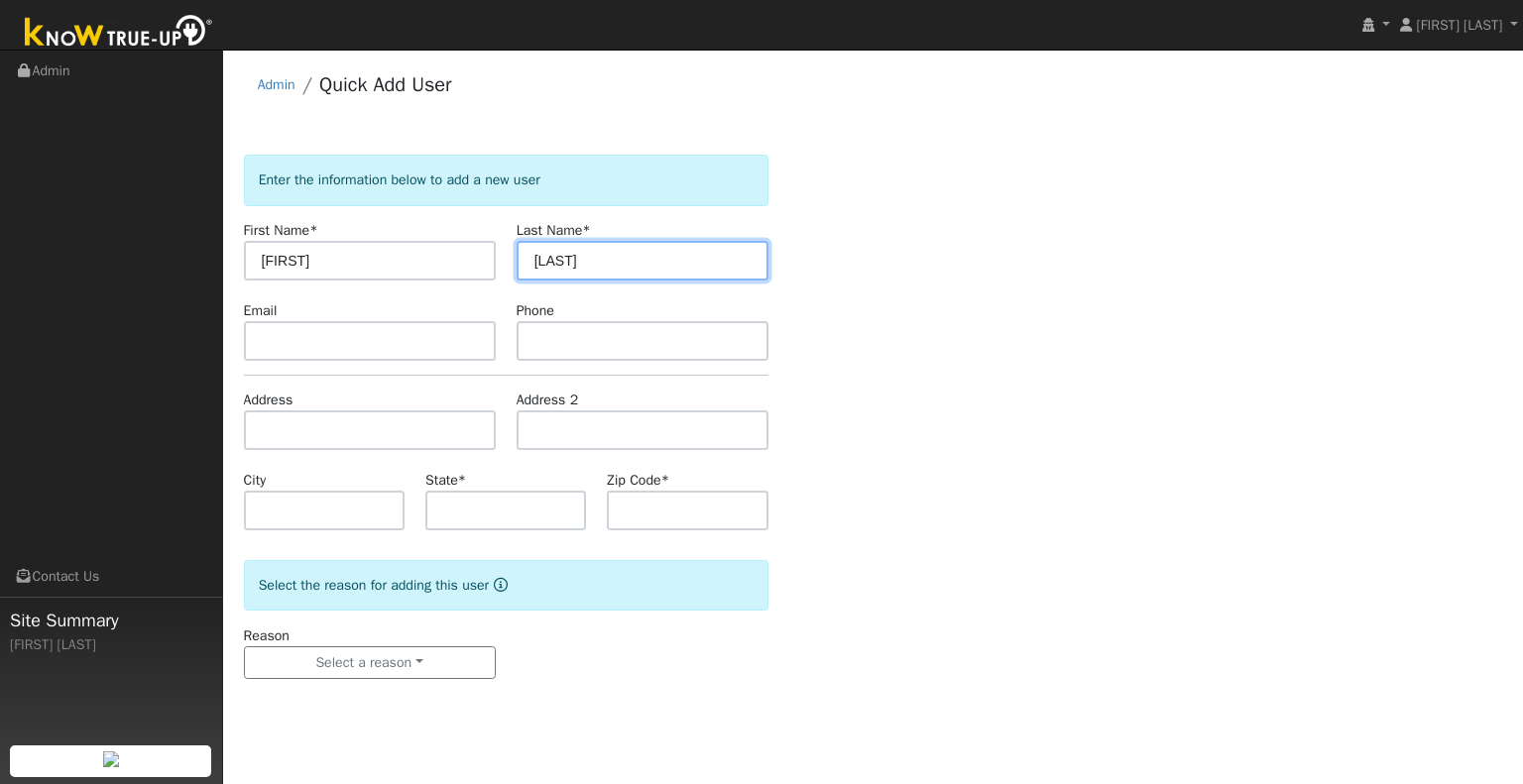 type on "Johnson" 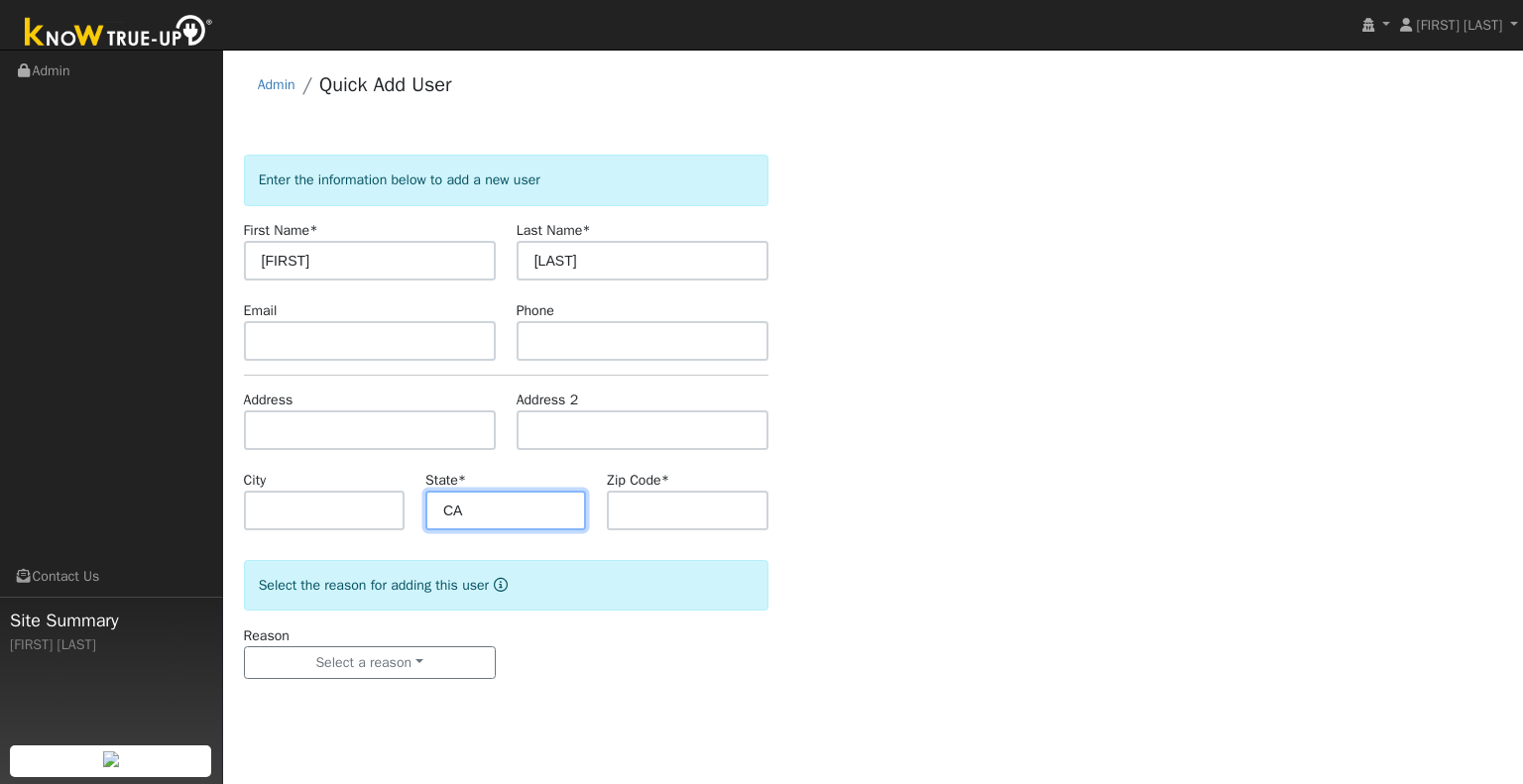 type on "CA" 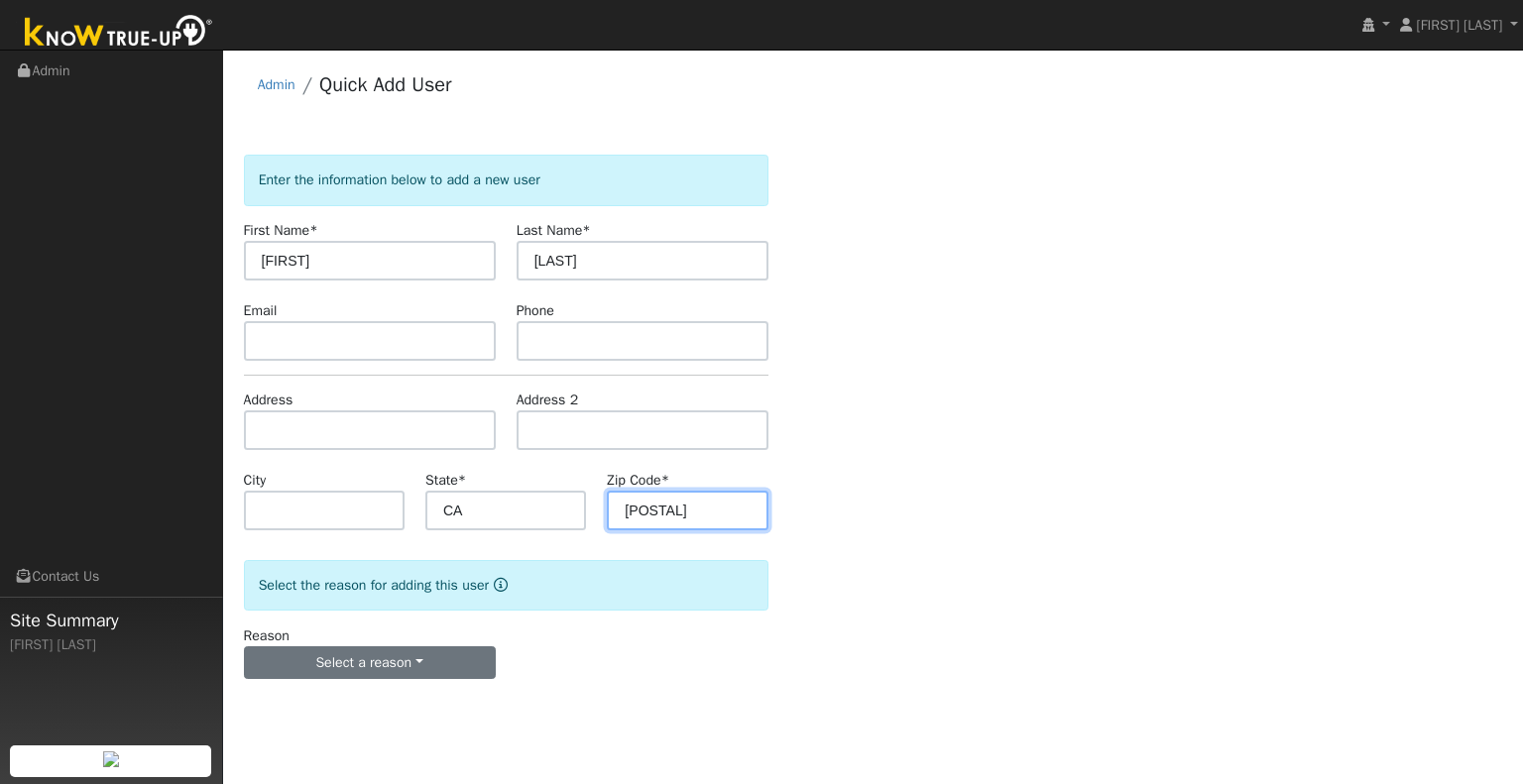 type on "95337" 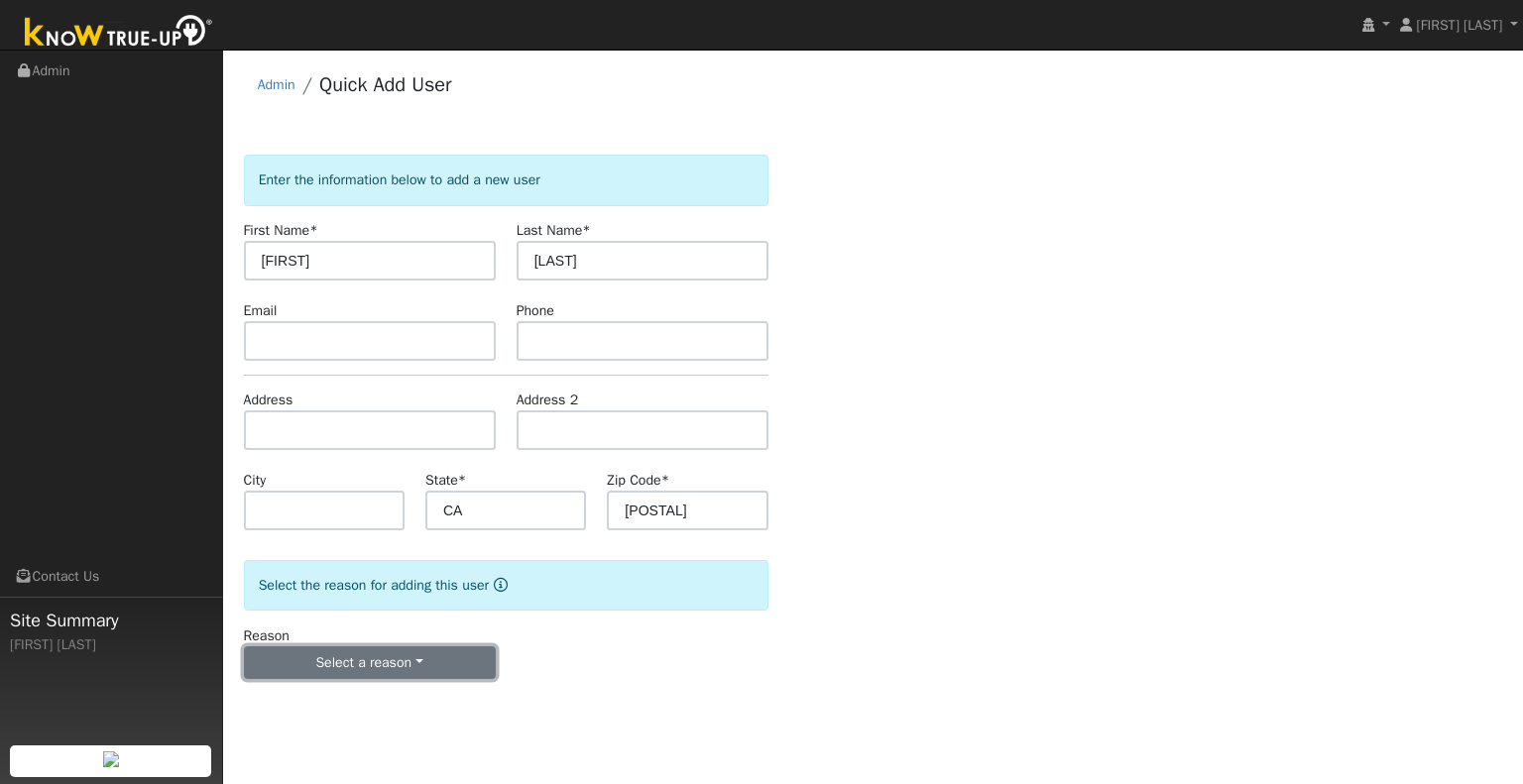 click on "Select a reason" at bounding box center (370, 663) 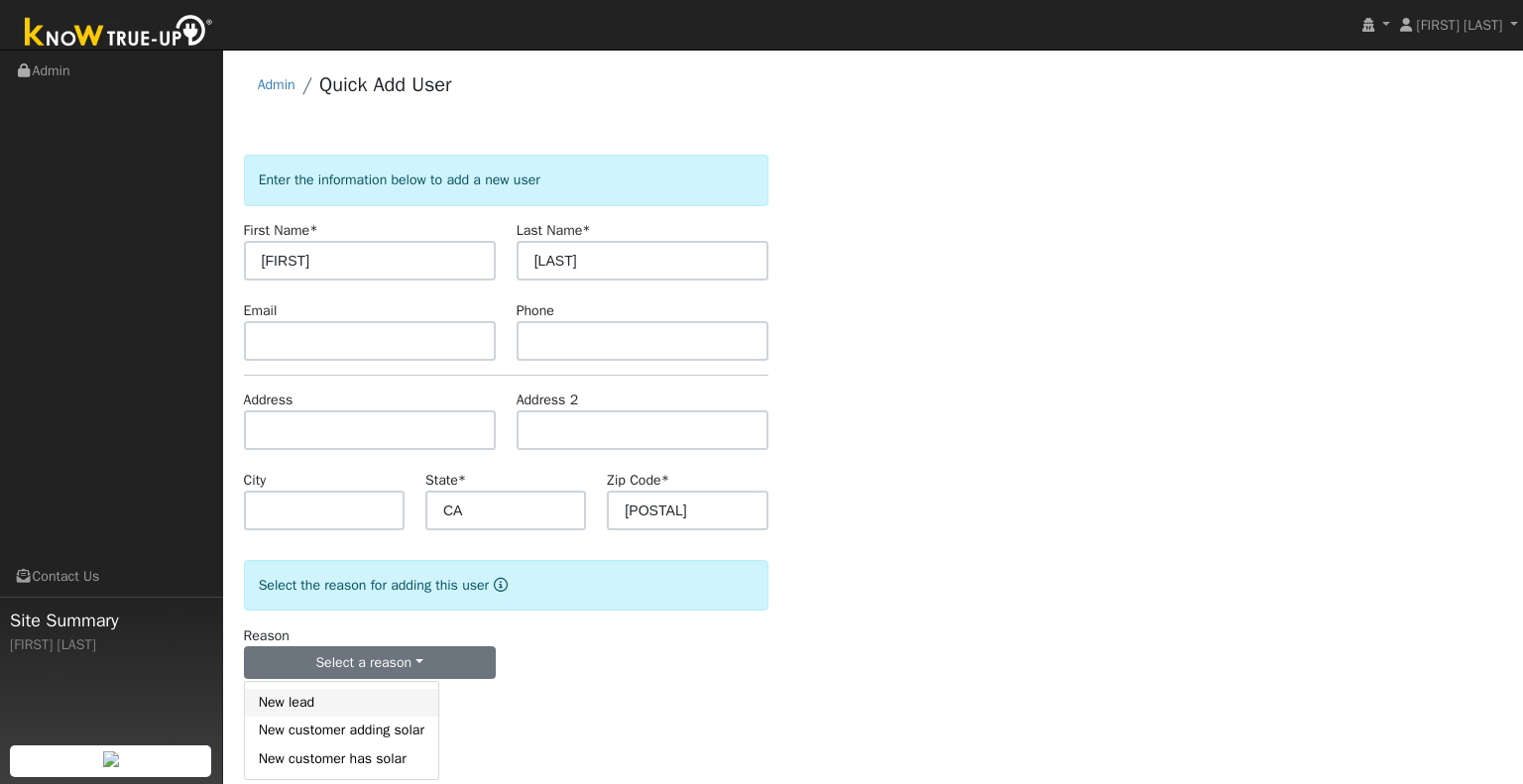 click on "New lead" at bounding box center (341, 703) 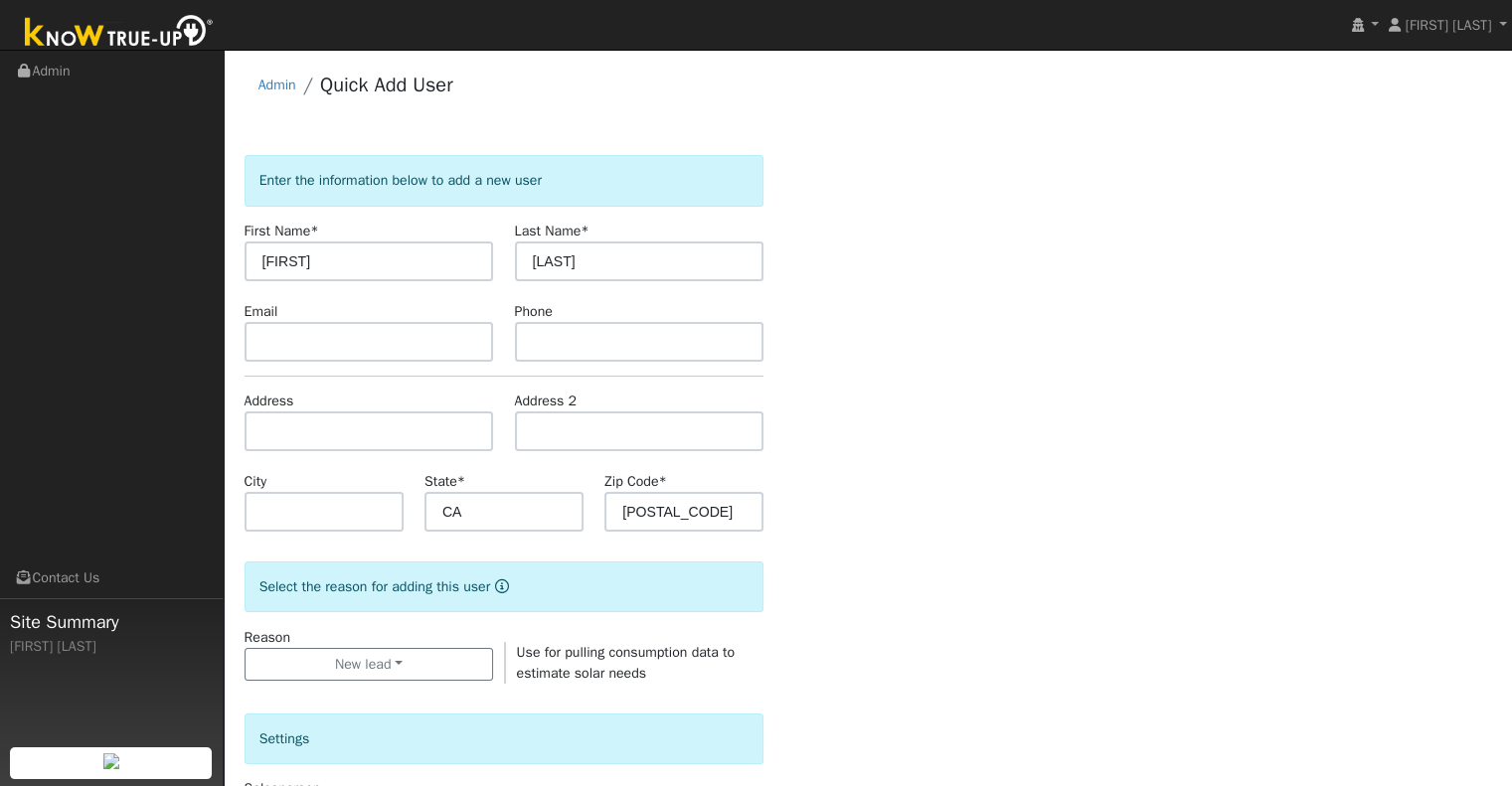 scroll, scrollTop: 497, scrollLeft: 0, axis: vertical 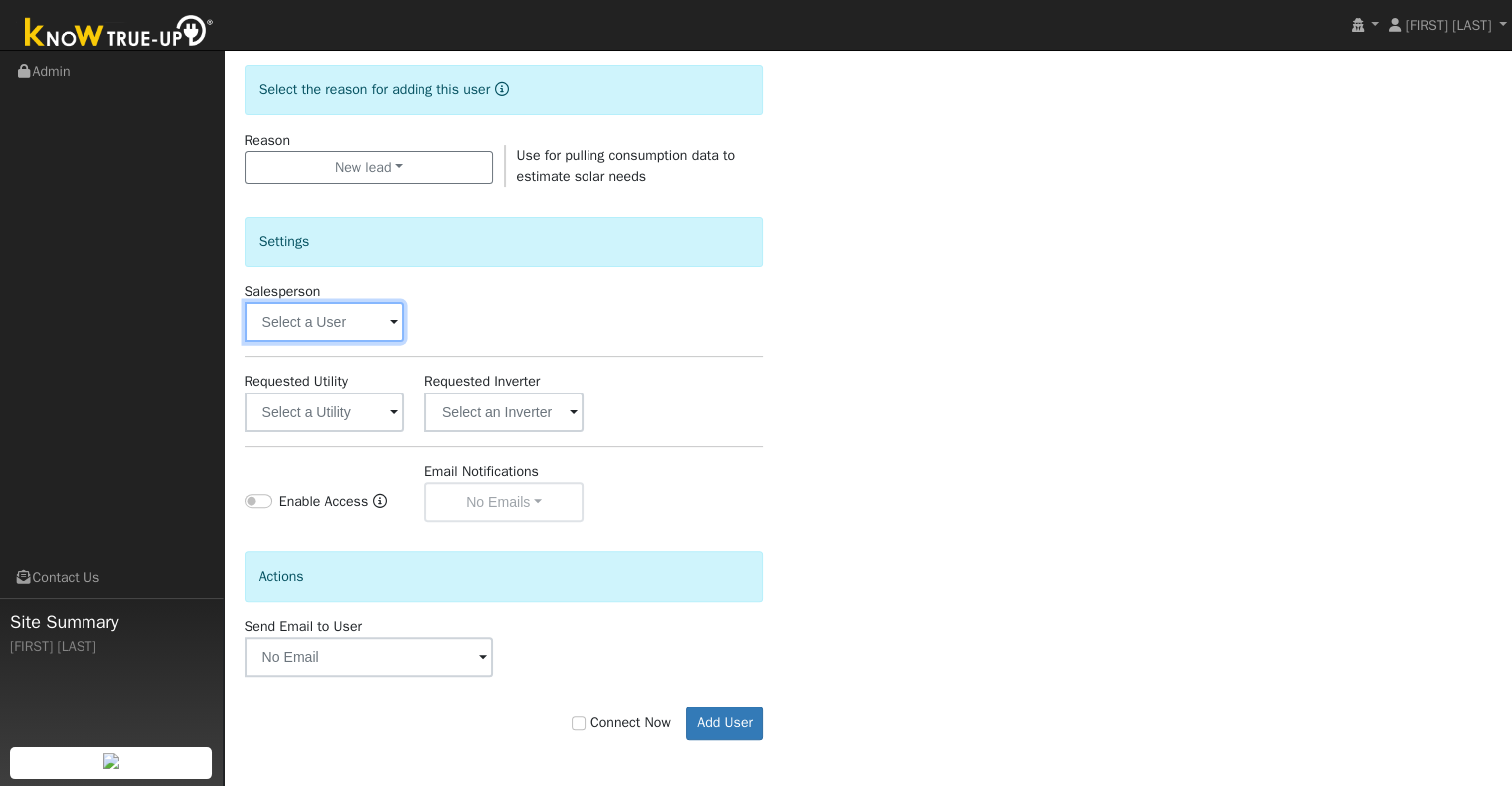 click at bounding box center (324, 322) 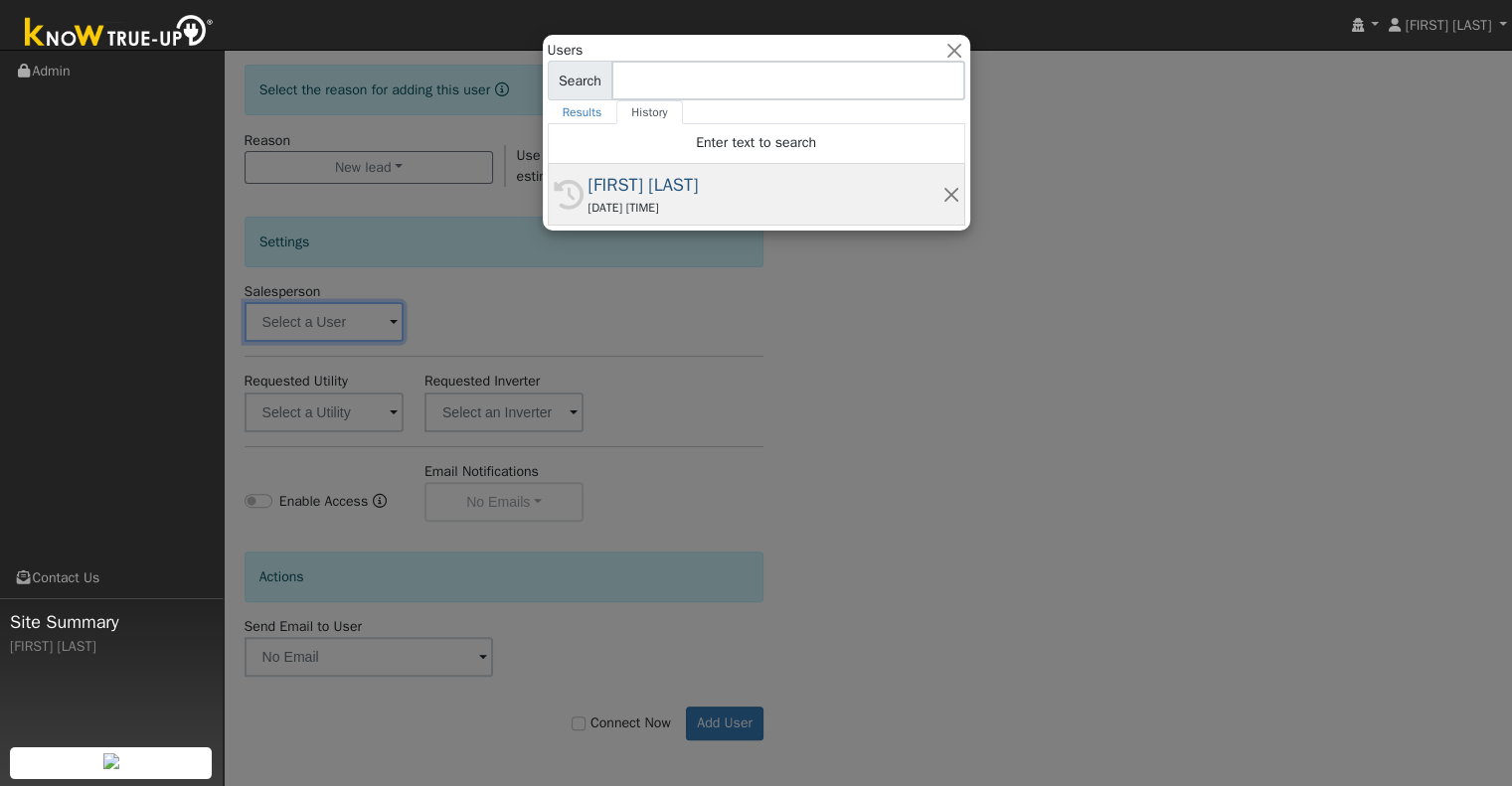 click on "07/31/2025 12:43 AM" at bounding box center (765, 208) 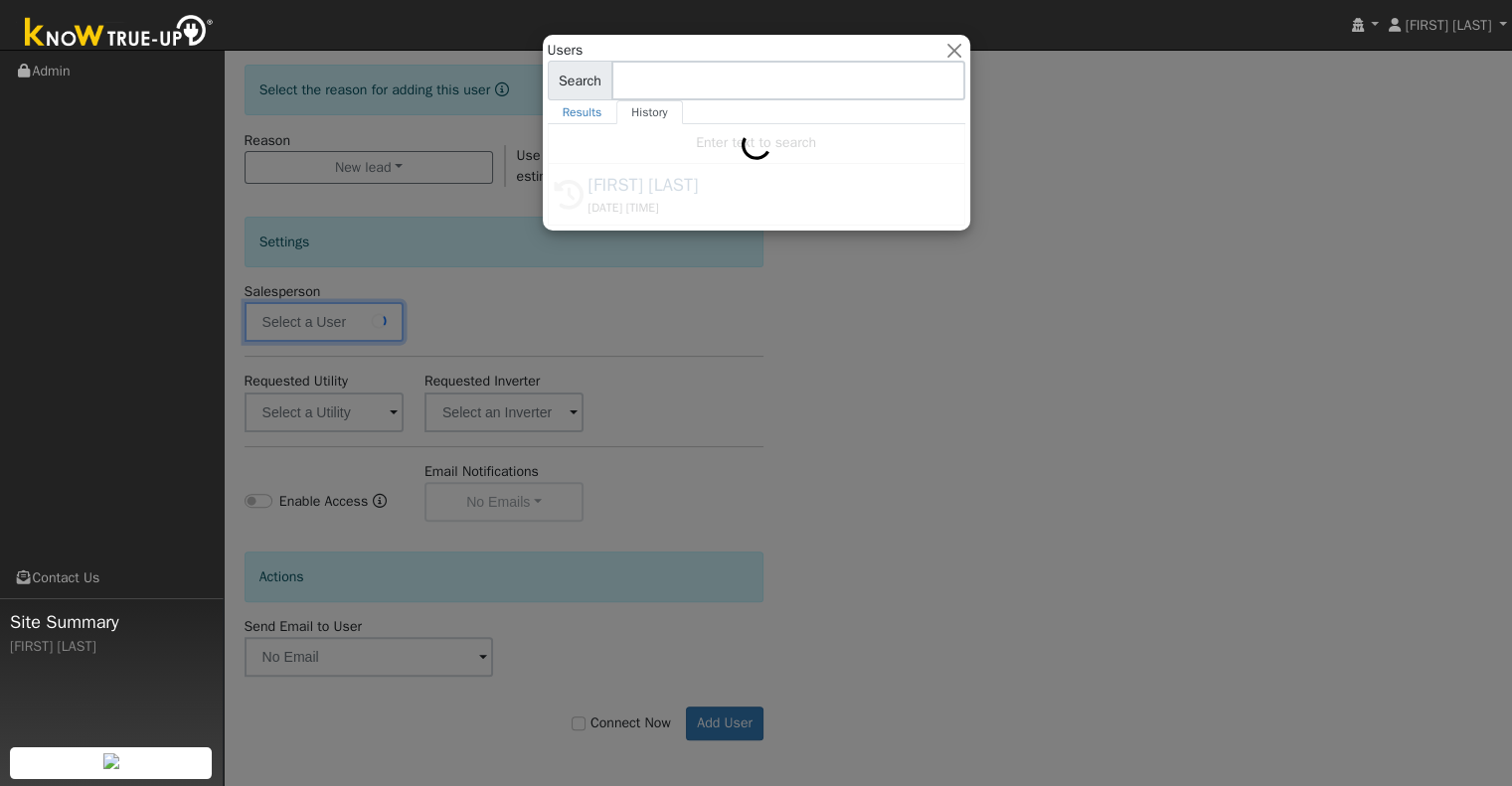 type on "[FIRST] [LAST]" 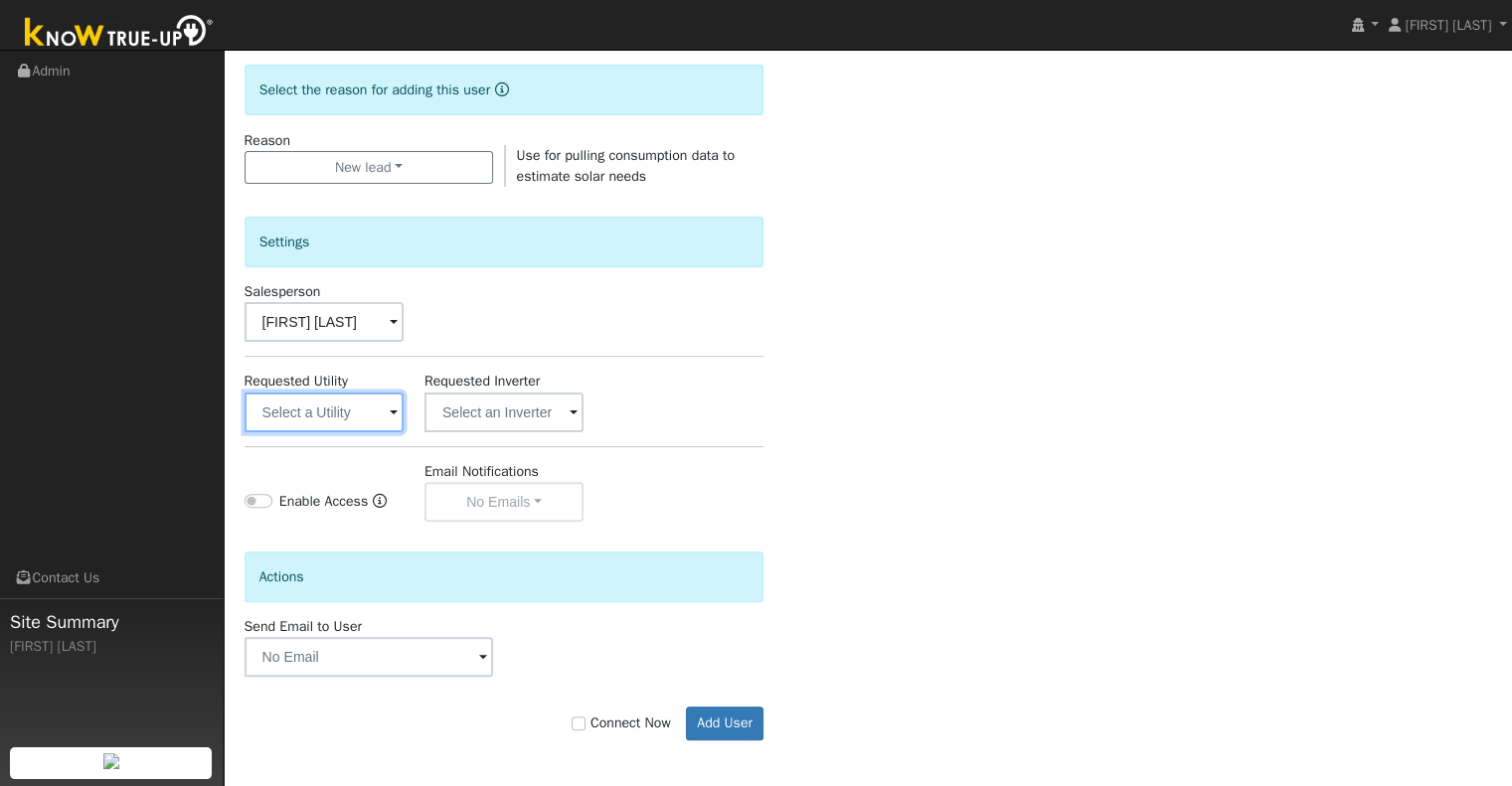 click at bounding box center [324, 412] 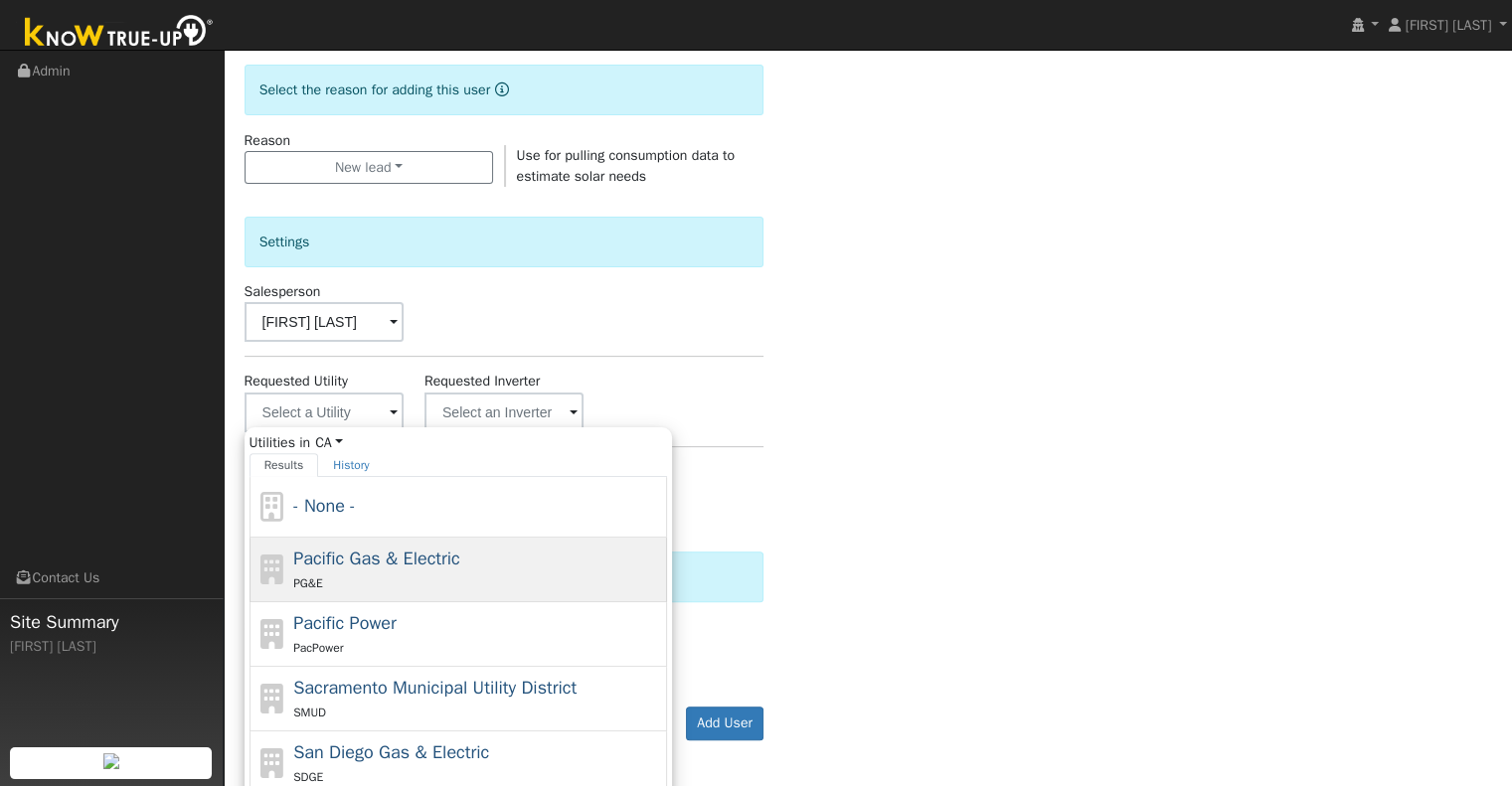 click on "Pacific Gas & Electric" at bounding box center (377, 558) 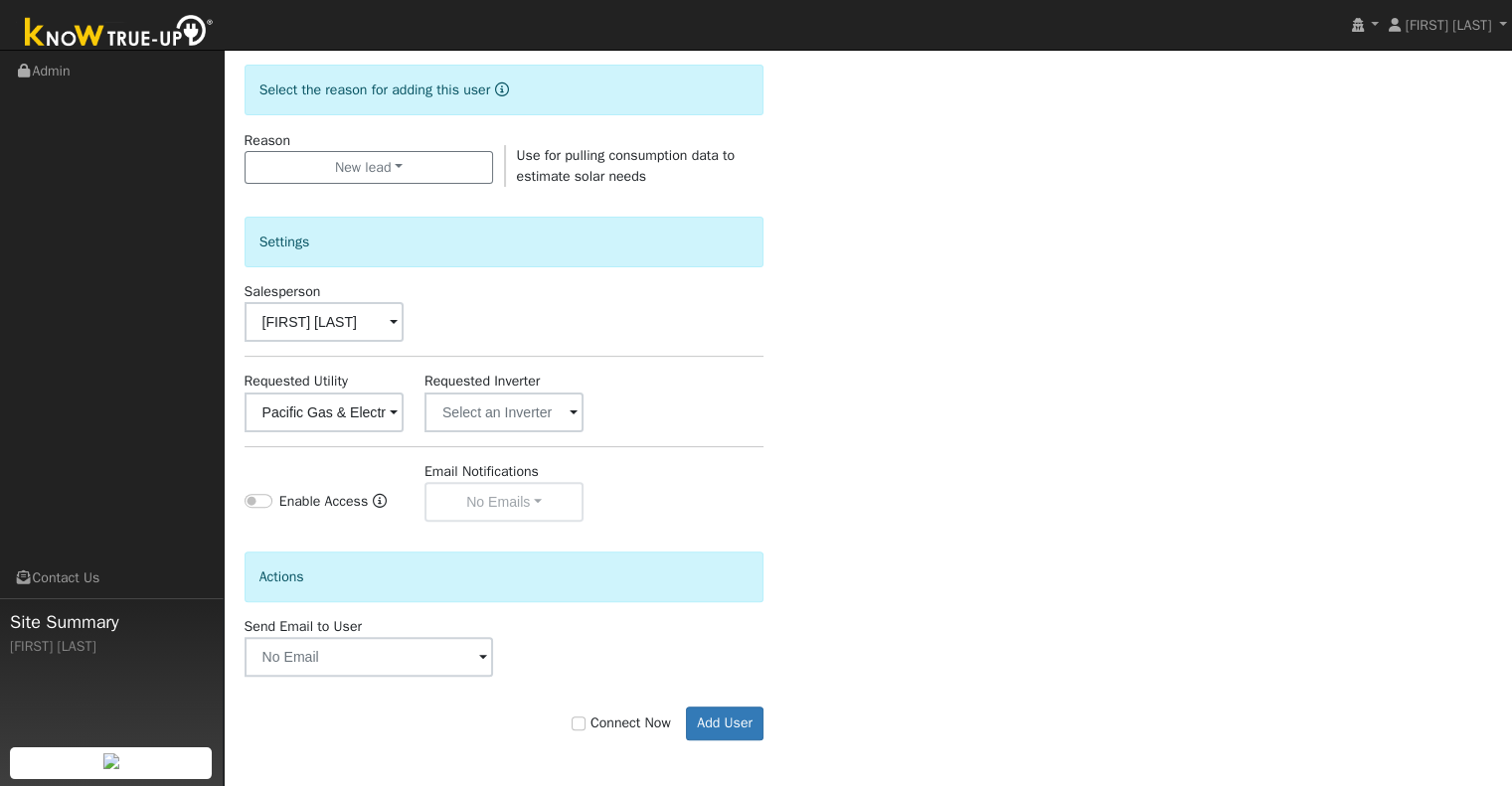 click on "Connect Now Add User" at bounding box center [504, 723] 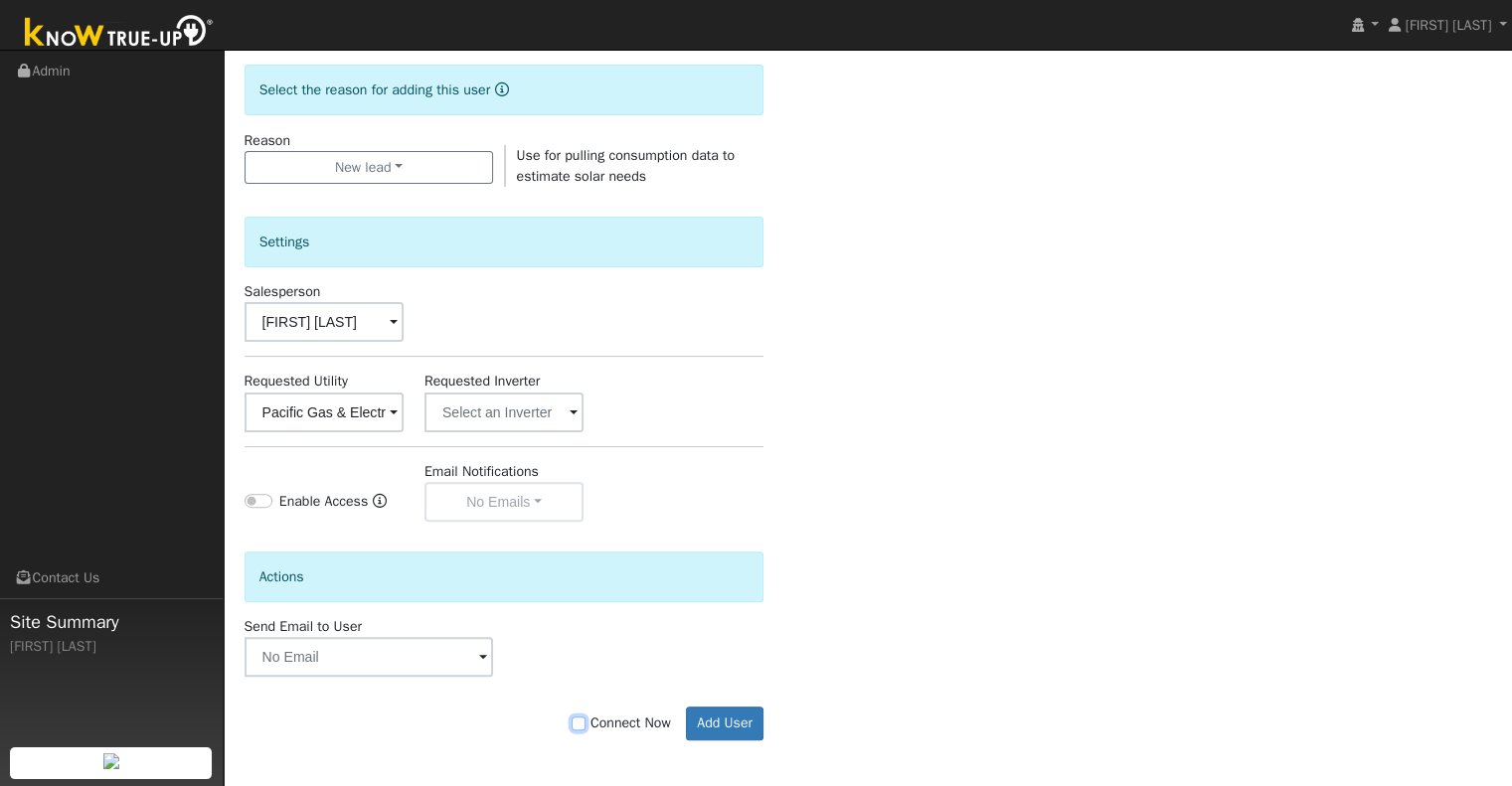 click on "Connect Now" at bounding box center [579, 723] 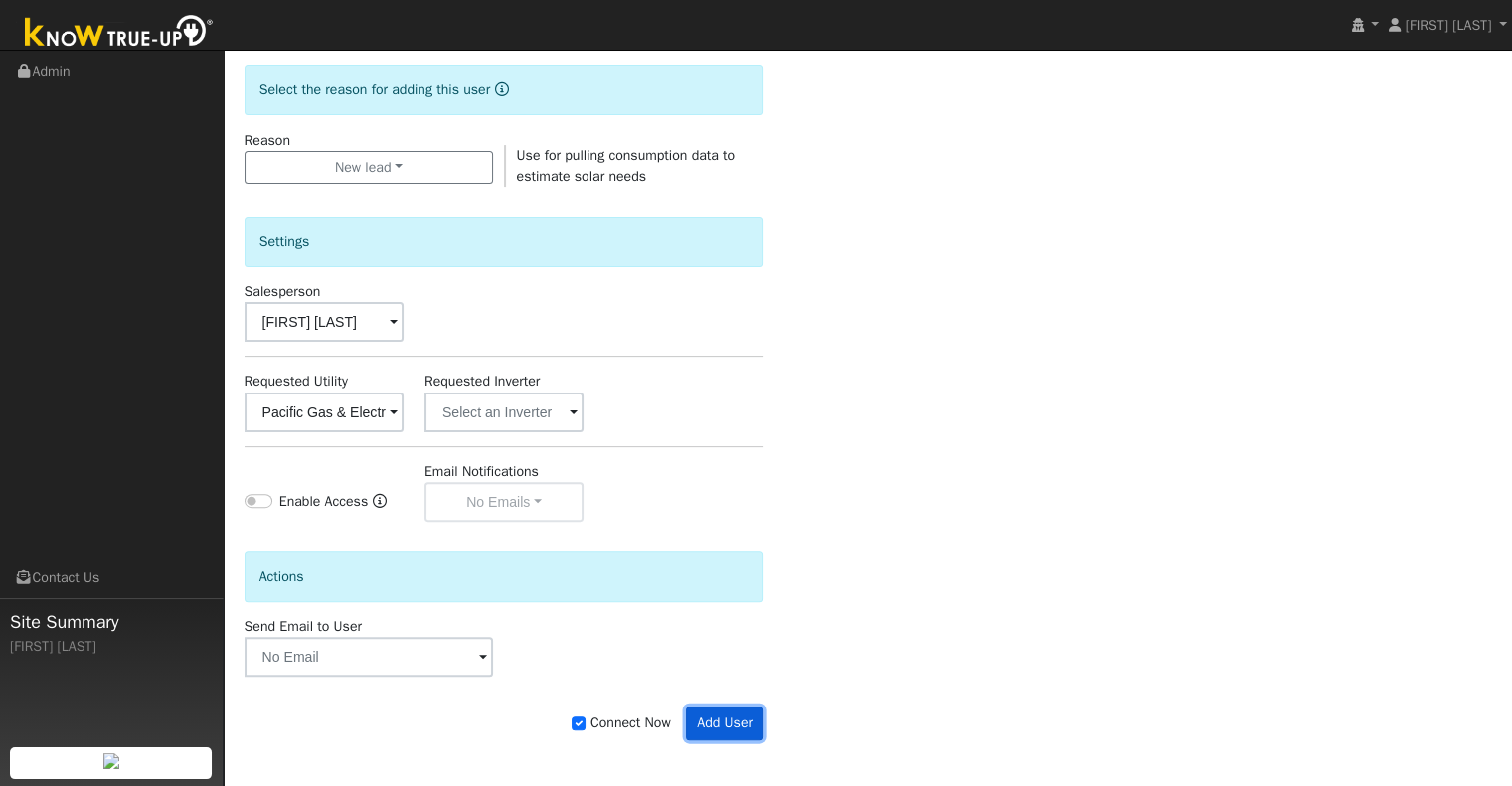 click on "Add User" at bounding box center [725, 723] 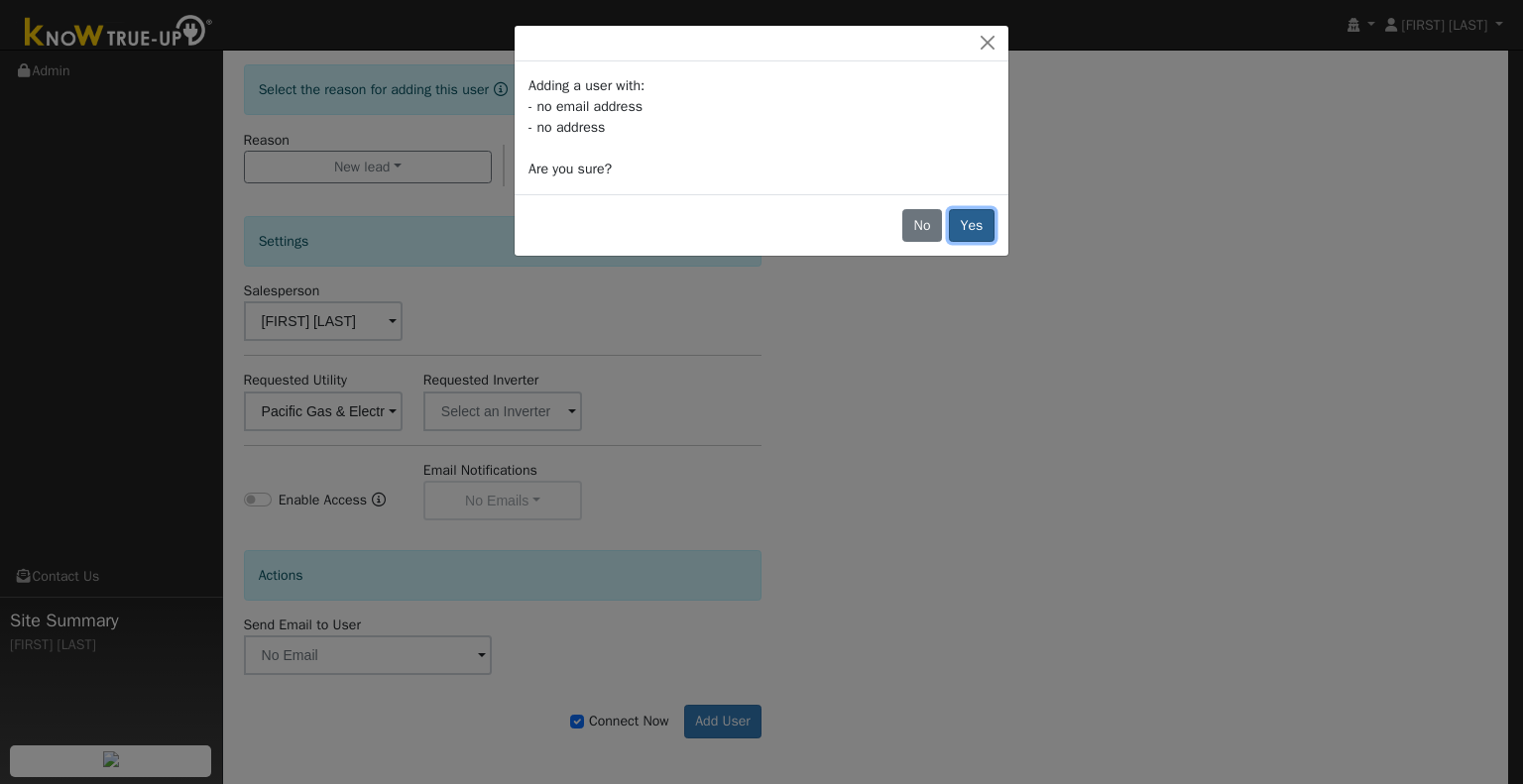 click on "Yes" at bounding box center [972, 226] 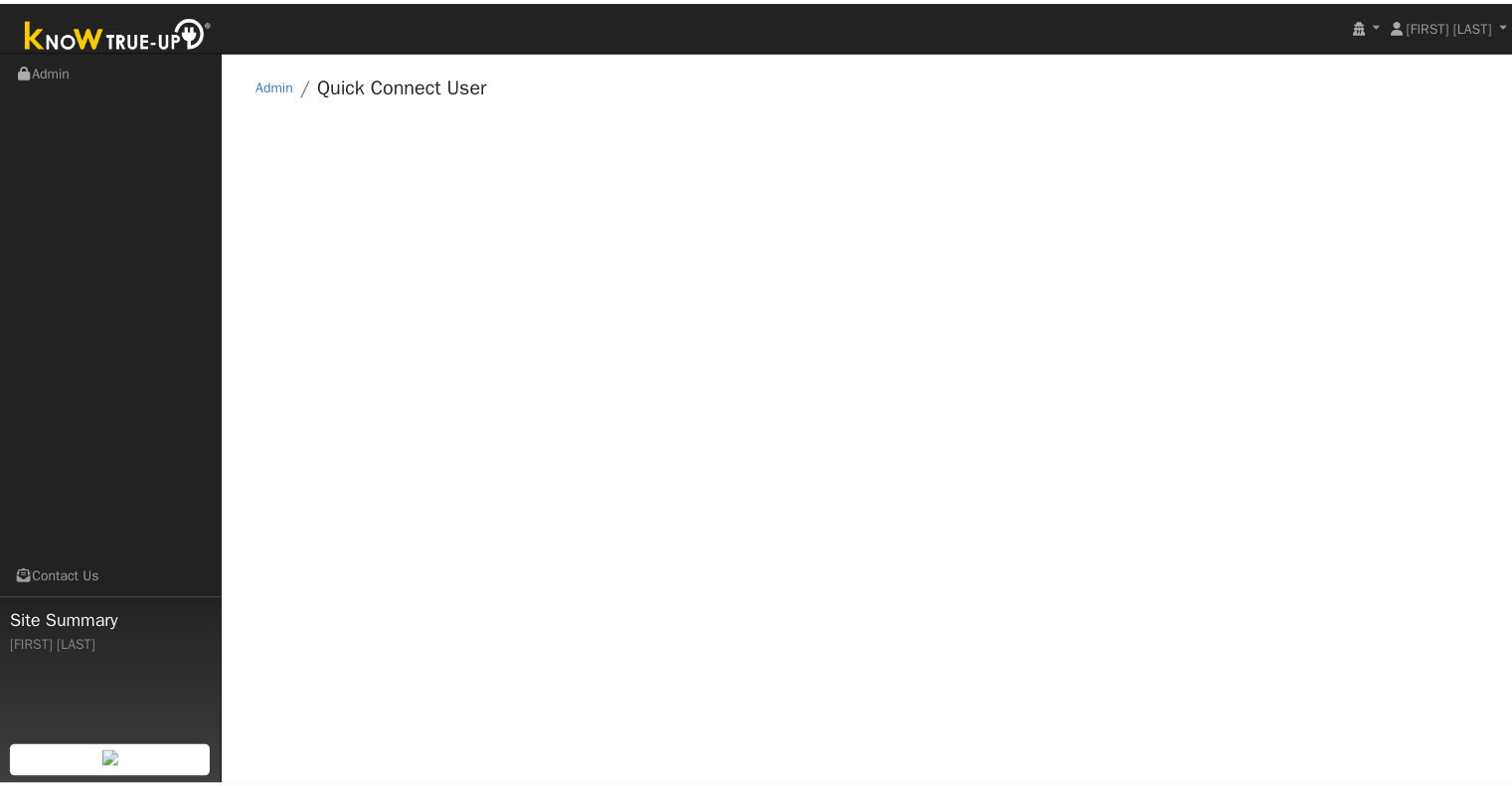 scroll, scrollTop: 0, scrollLeft: 0, axis: both 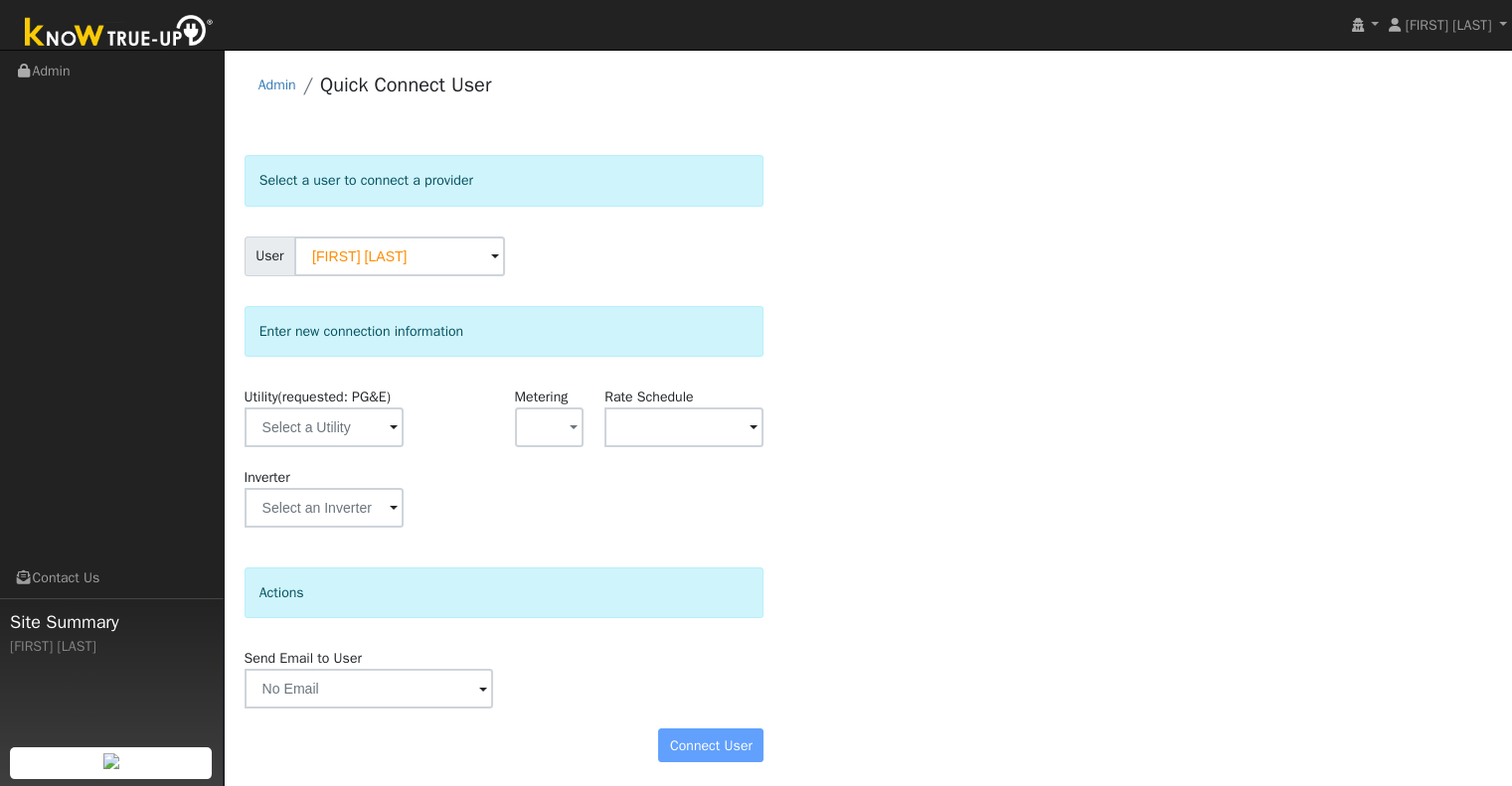 click at bounding box center [394, 428] 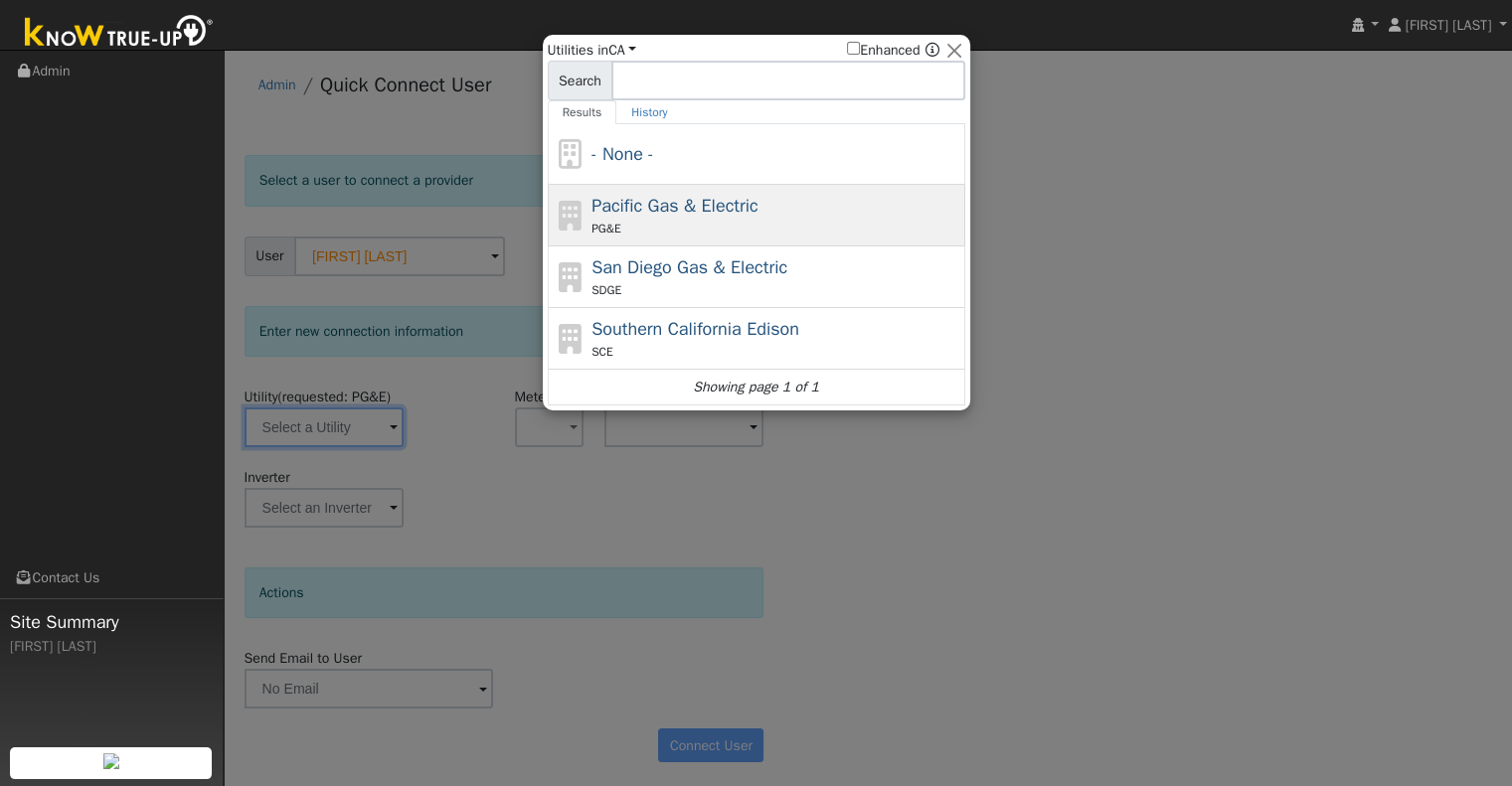 click on "PG&E" at bounding box center [775, 229] 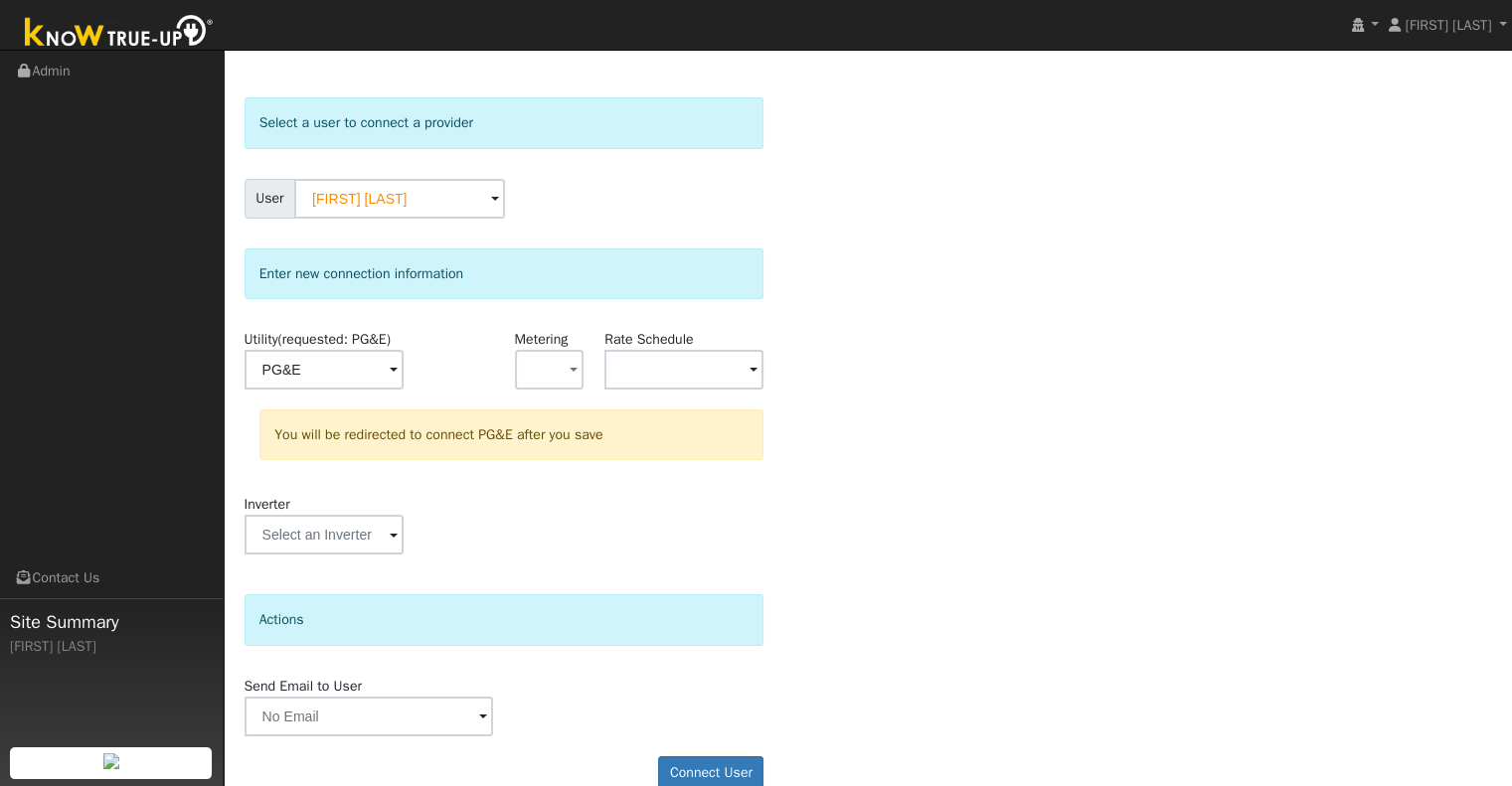 scroll, scrollTop: 88, scrollLeft: 0, axis: vertical 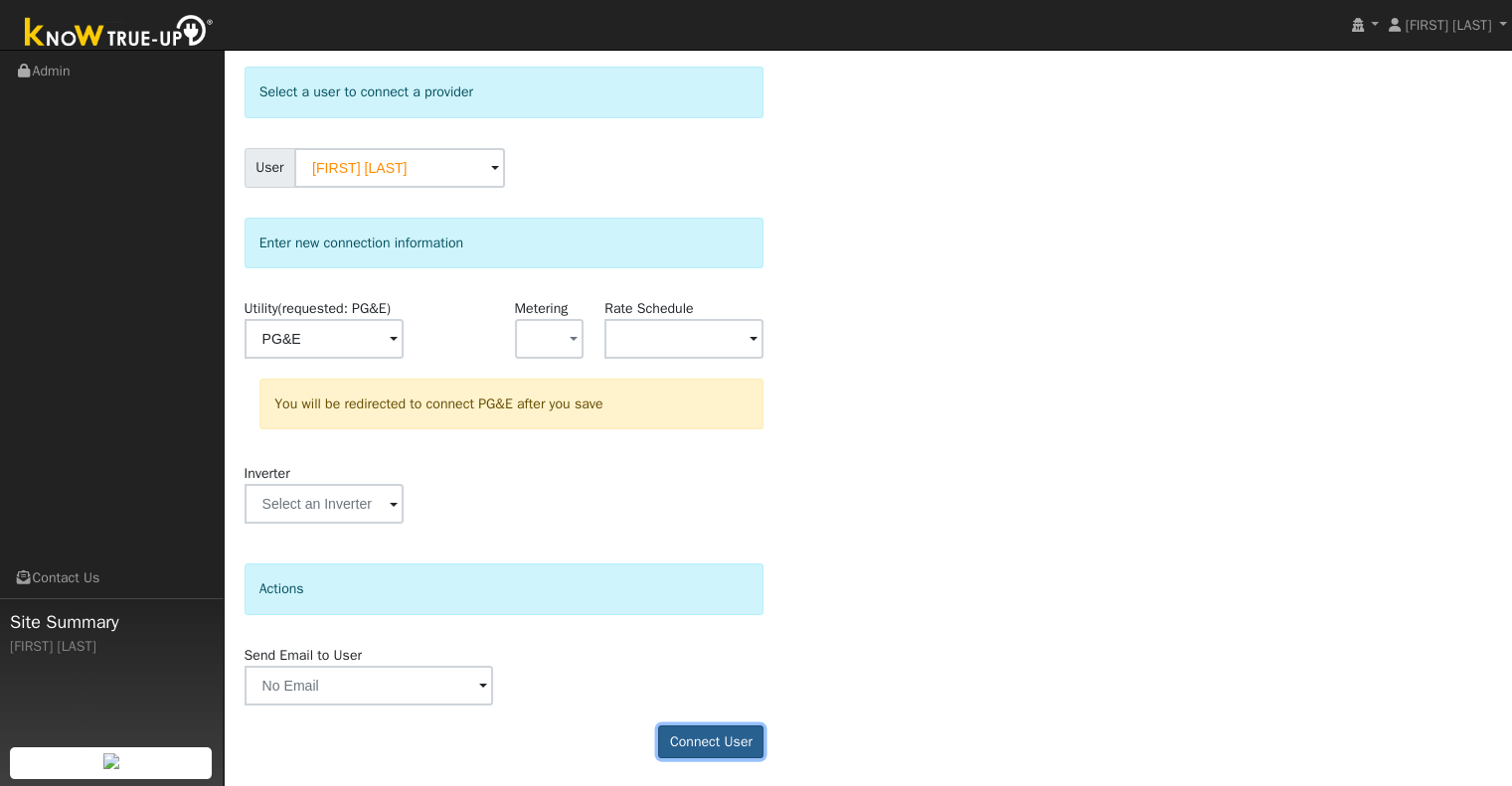 click on "Connect User" at bounding box center [711, 742] 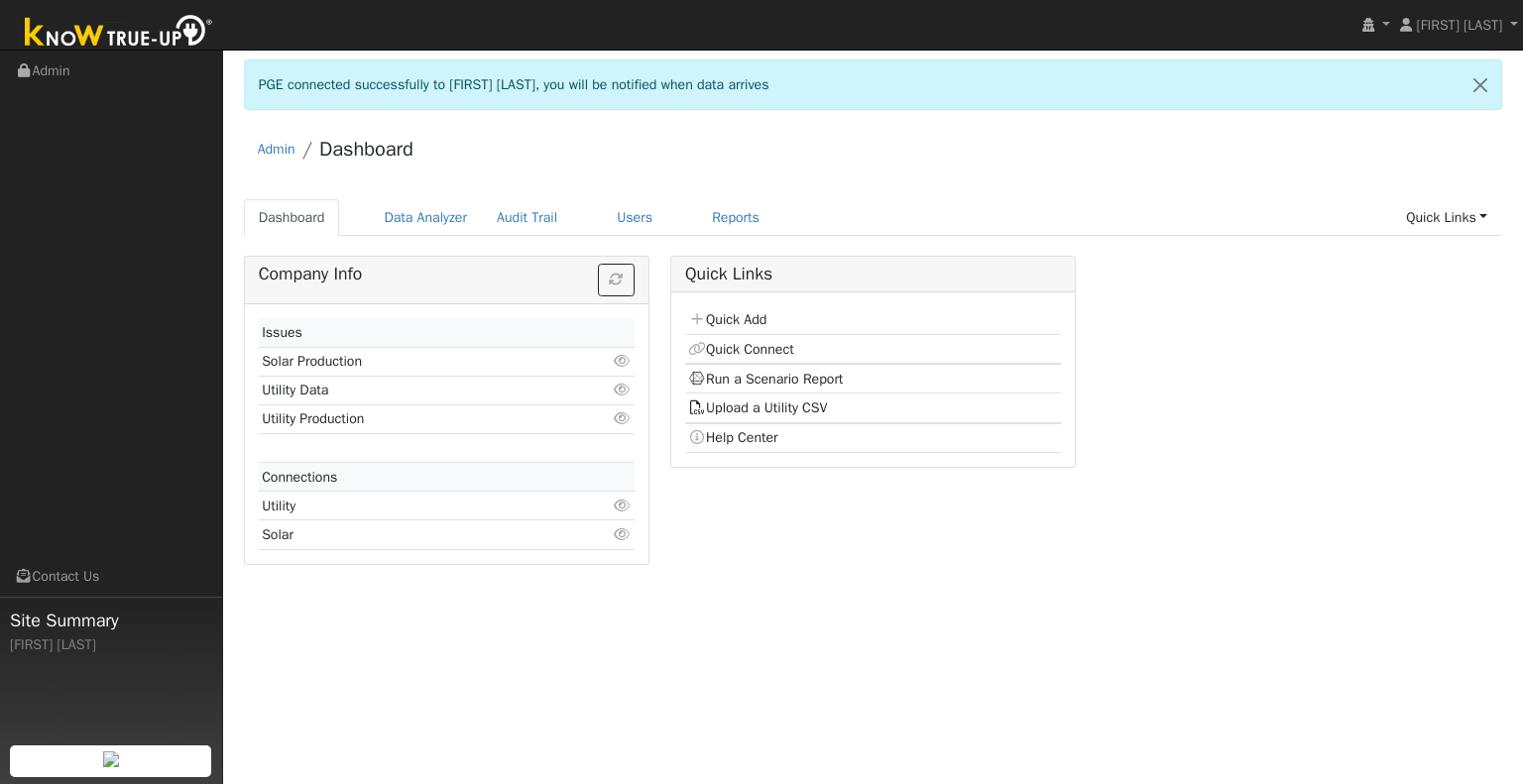 scroll, scrollTop: 0, scrollLeft: 0, axis: both 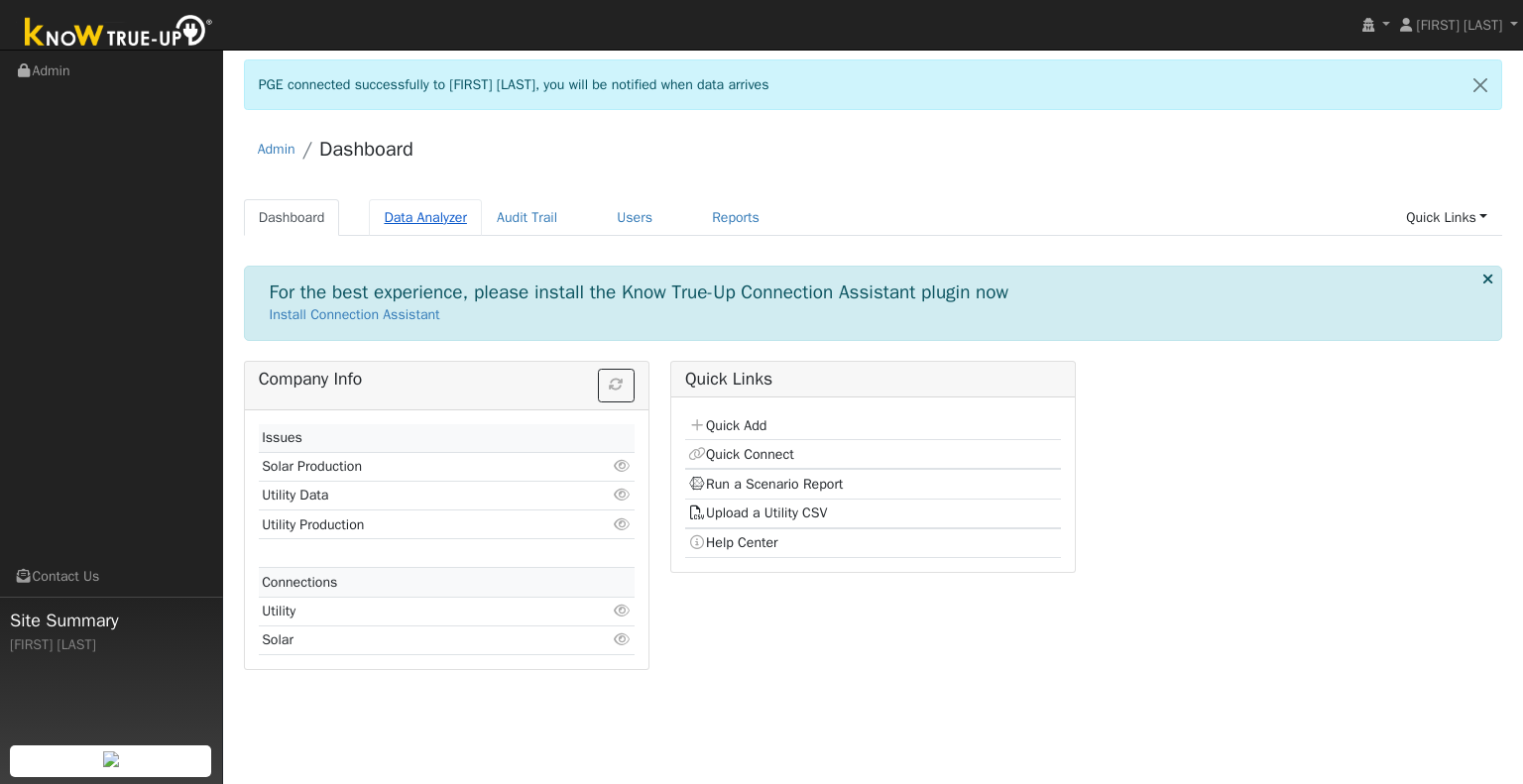 click on "Data Analyzer" at bounding box center [425, 217] 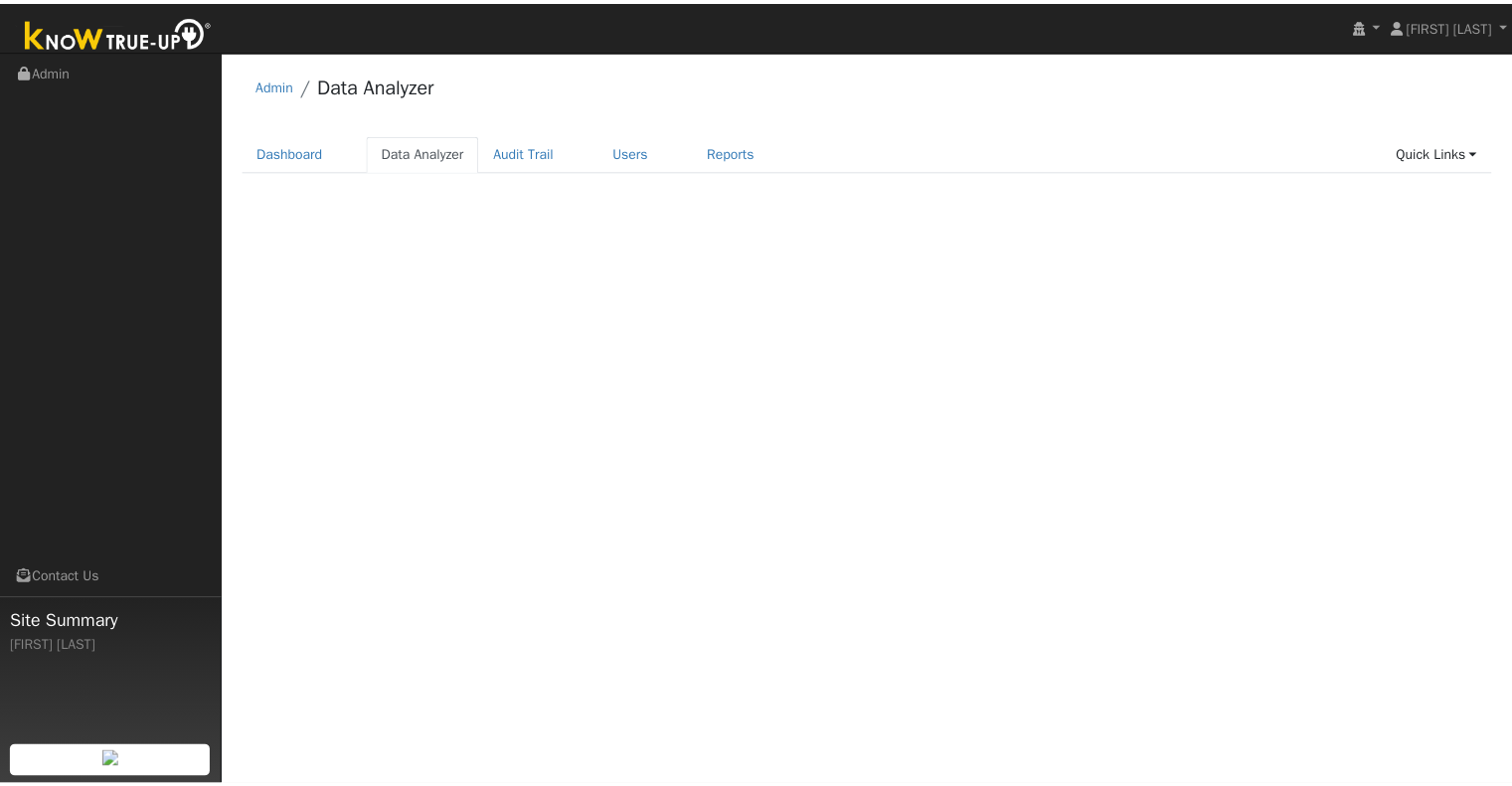 scroll, scrollTop: 0, scrollLeft: 0, axis: both 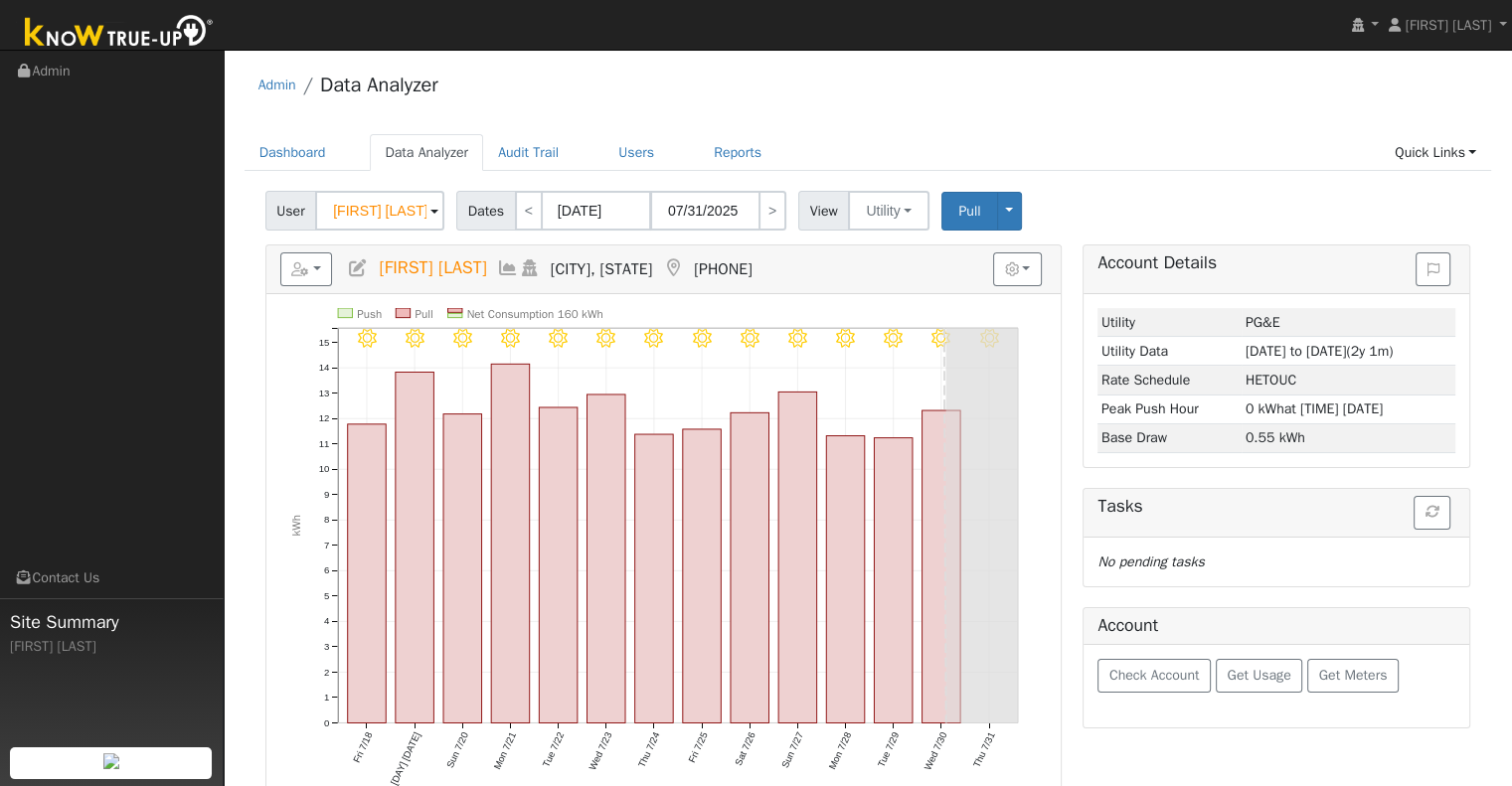 drag, startPoint x: 414, startPoint y: 199, endPoint x: 244, endPoint y: 199, distance: 170 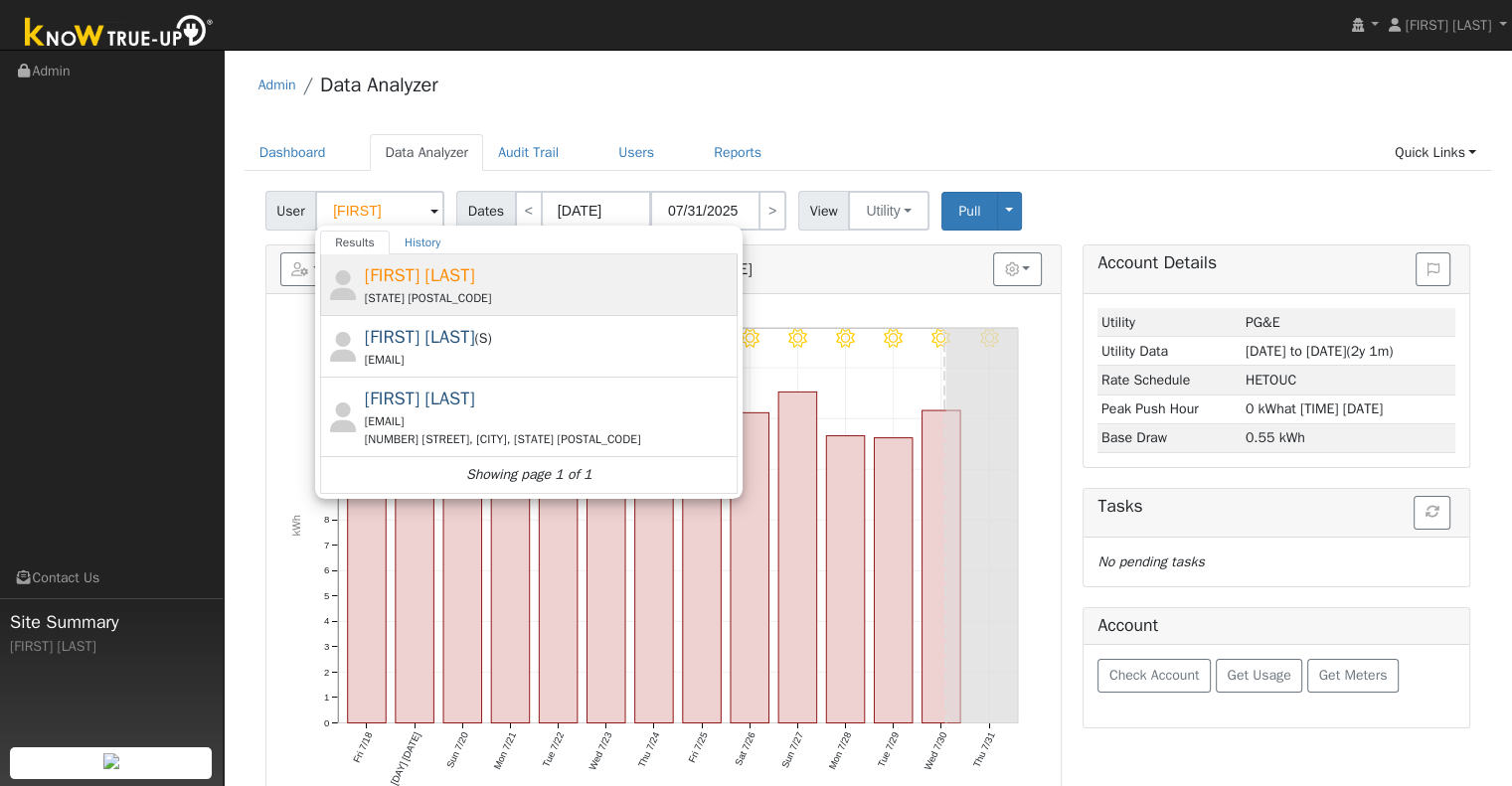 click on "[FIRST] [LAST]" at bounding box center [420, 275] 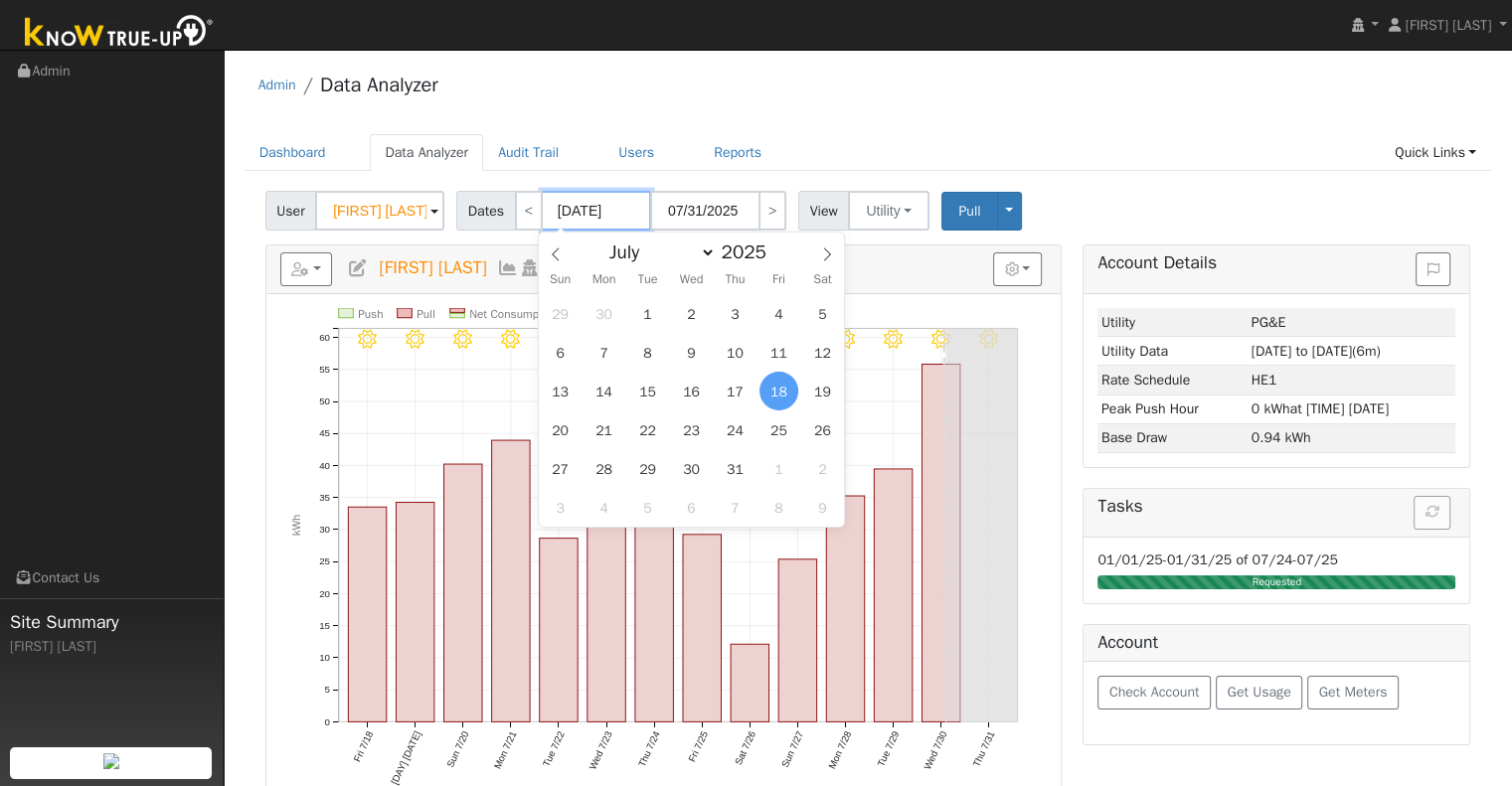 click on "[DATE]" at bounding box center (596, 211) 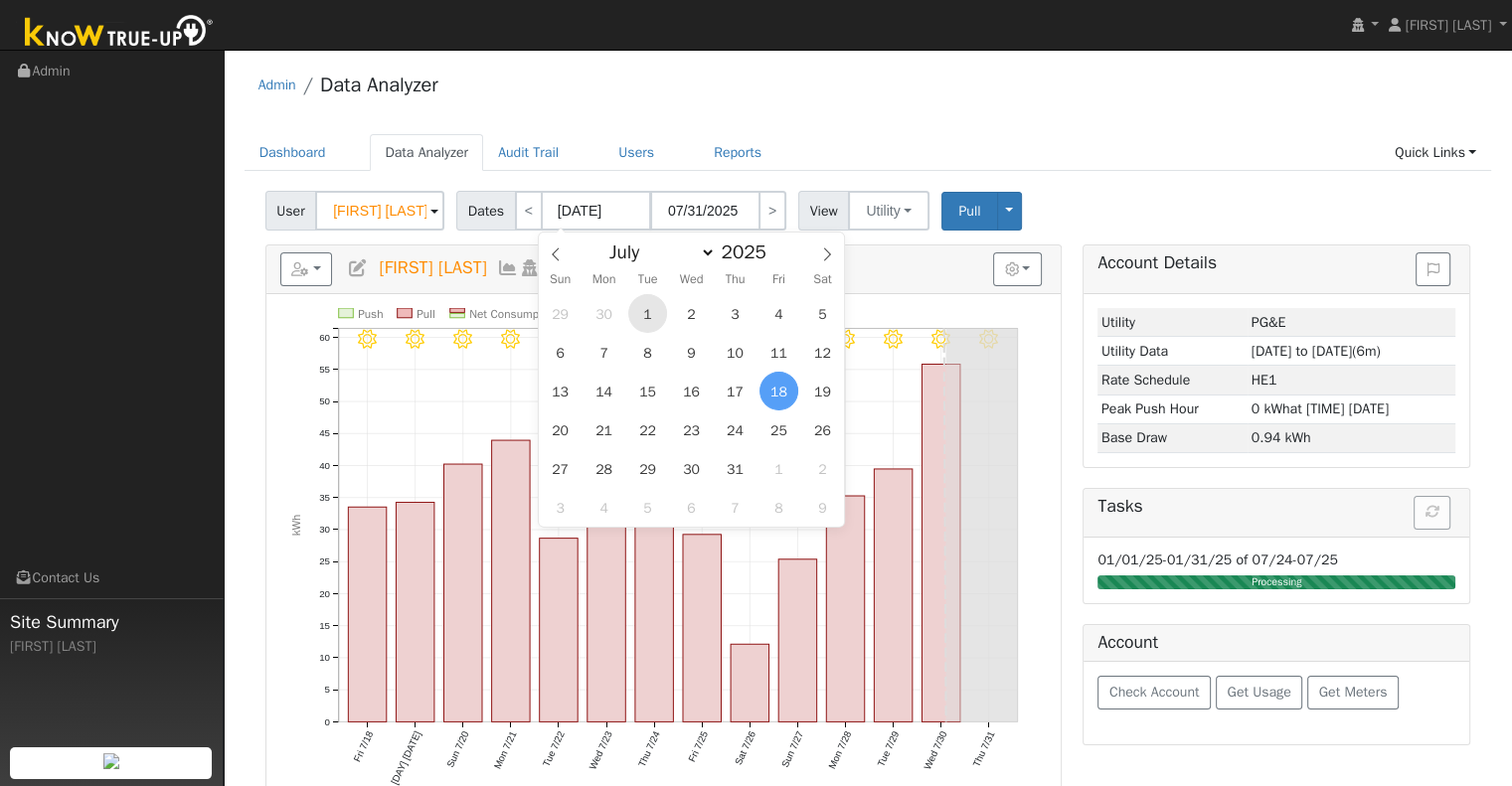 click on "1" at bounding box center (647, 313) 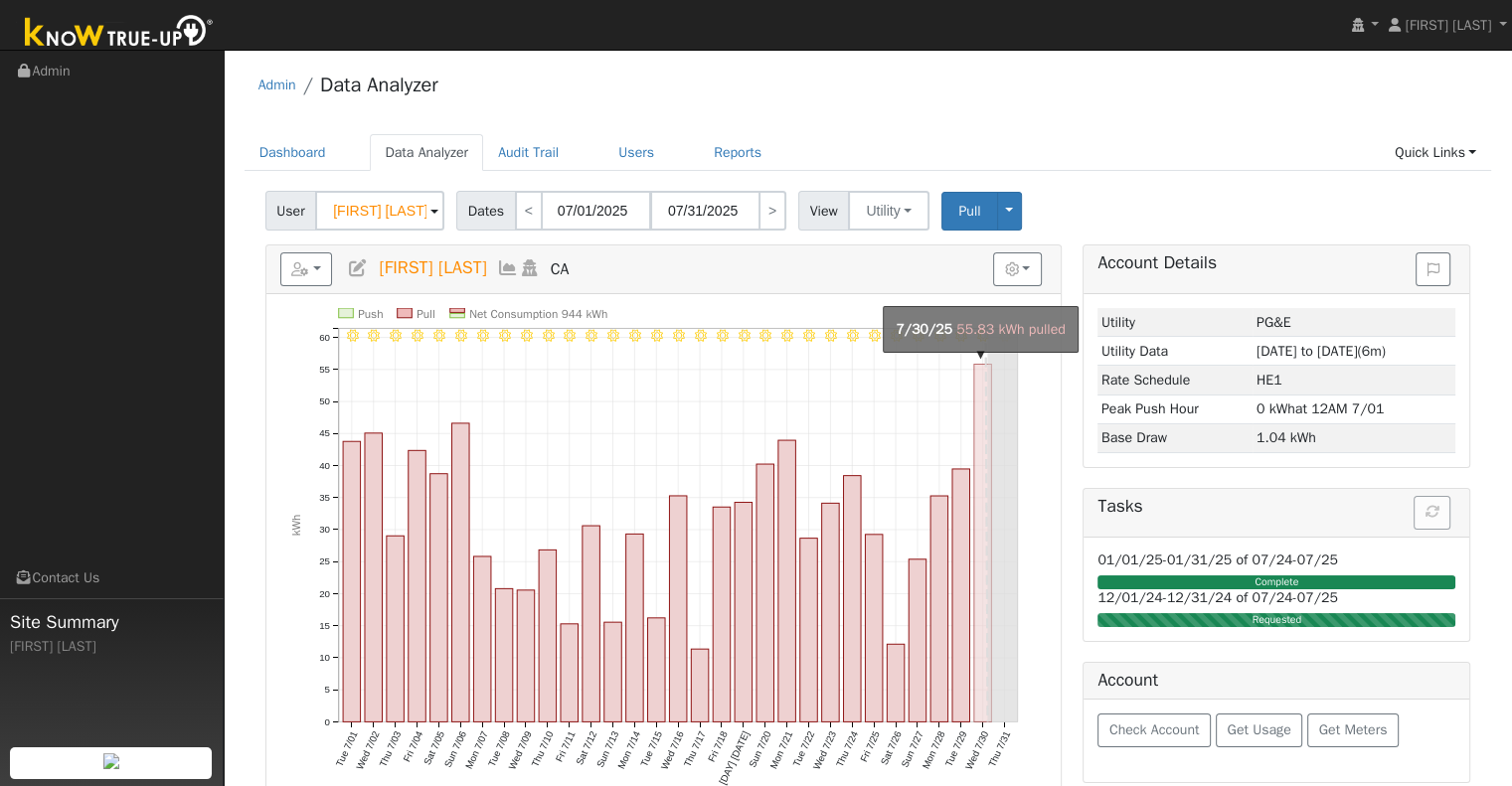 click on "onclick=""" 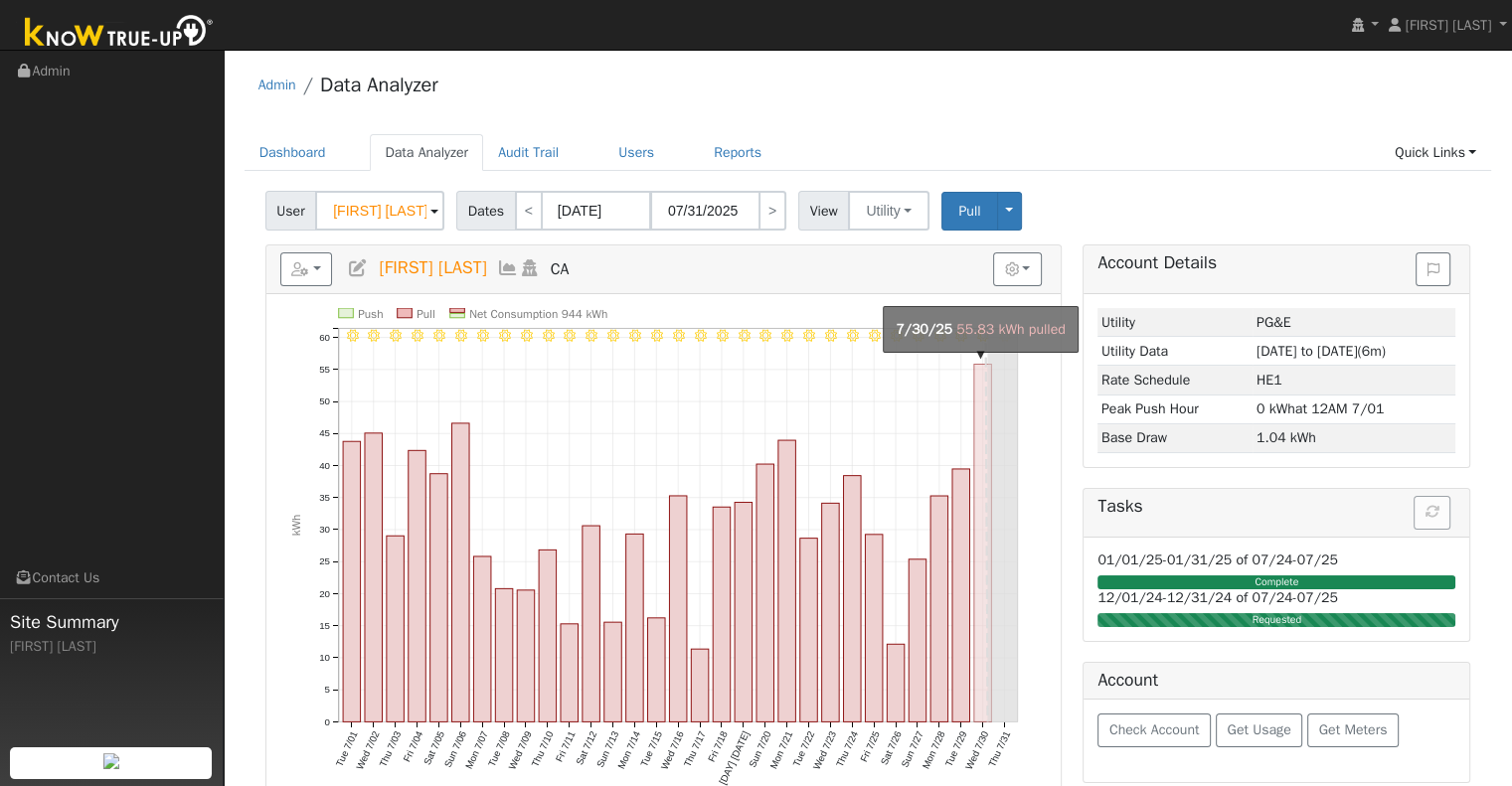 type on "[DATE]" 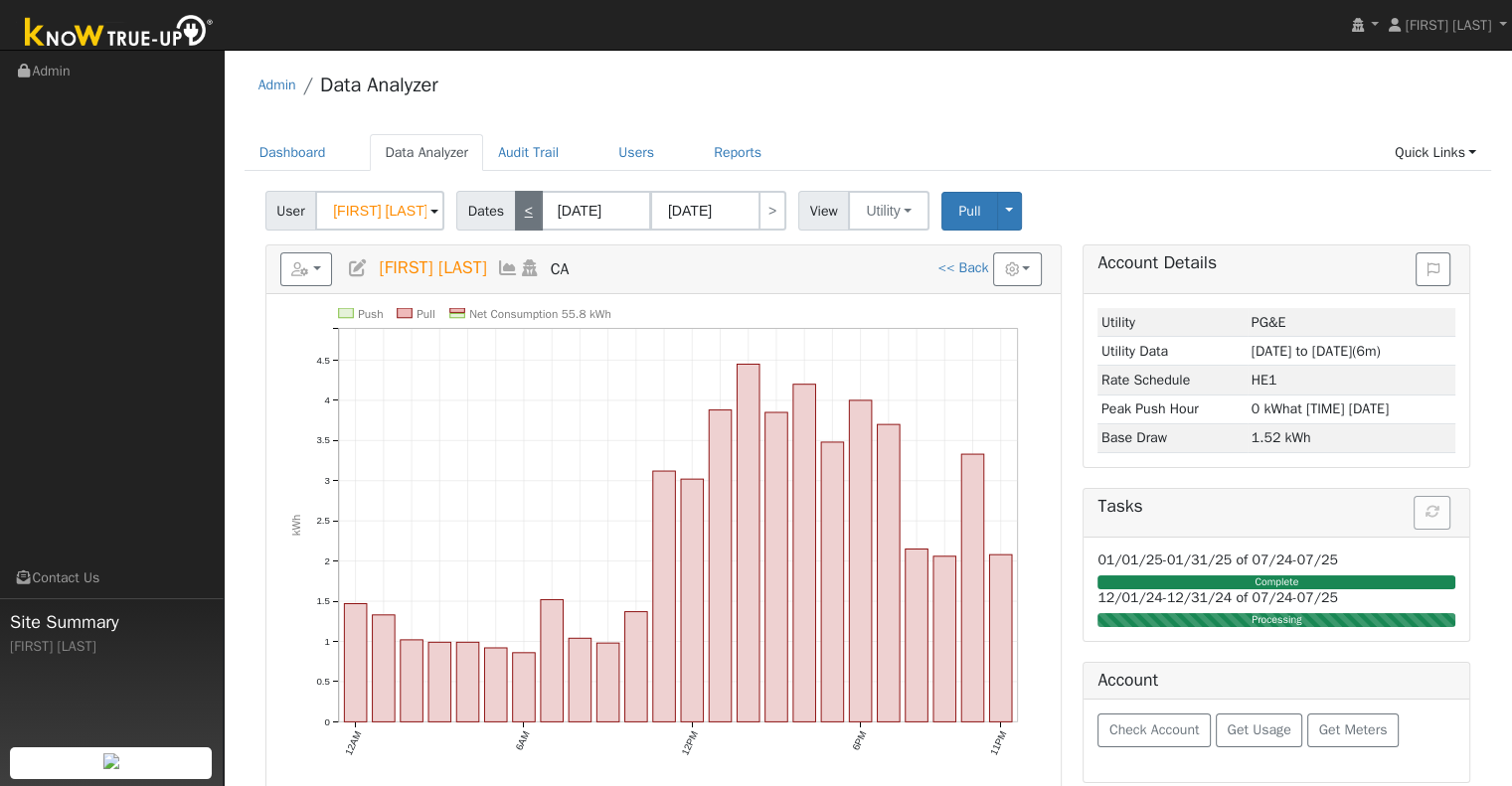 click on "<" at bounding box center [529, 211] 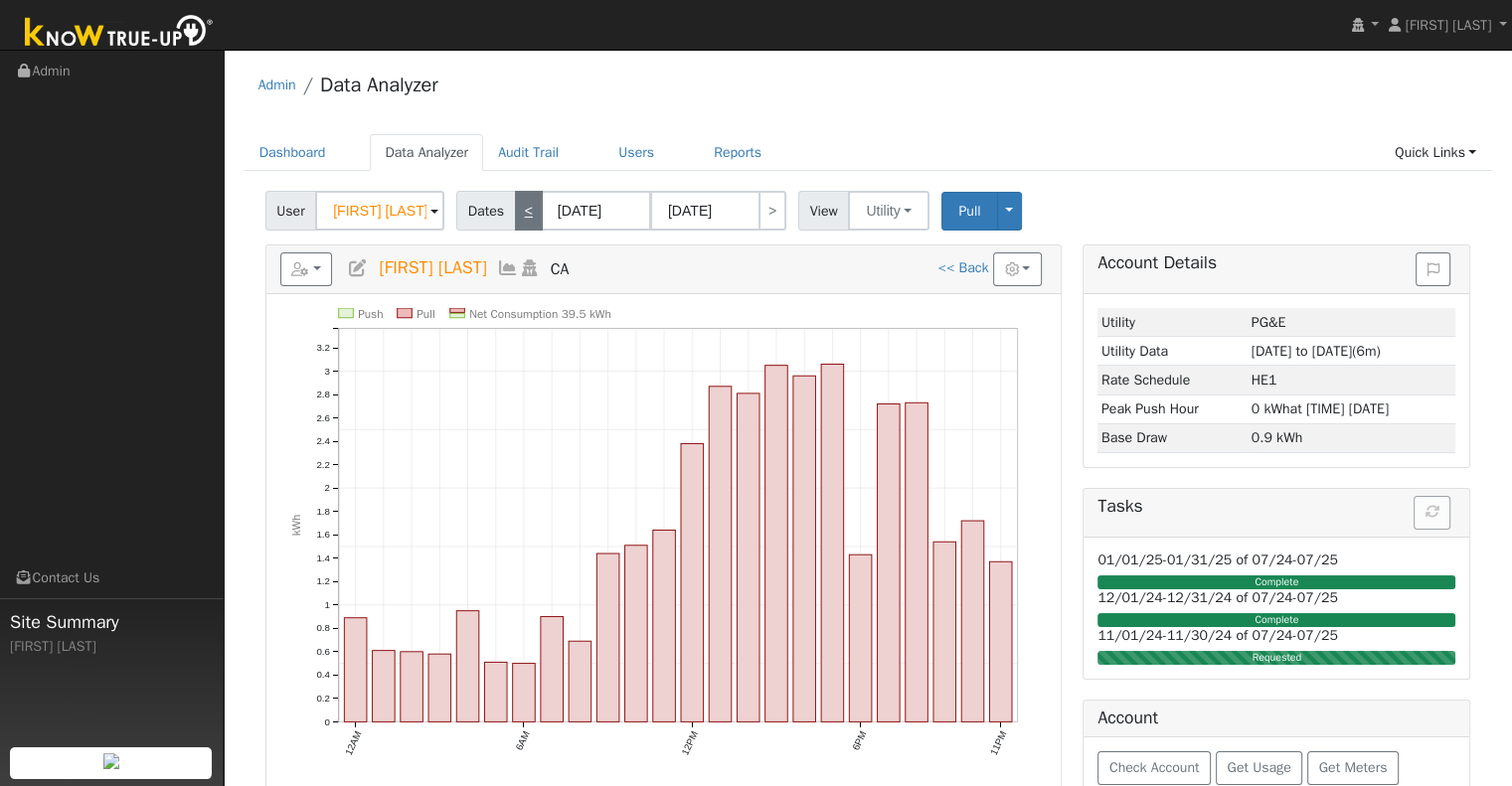 click on "<" at bounding box center (529, 211) 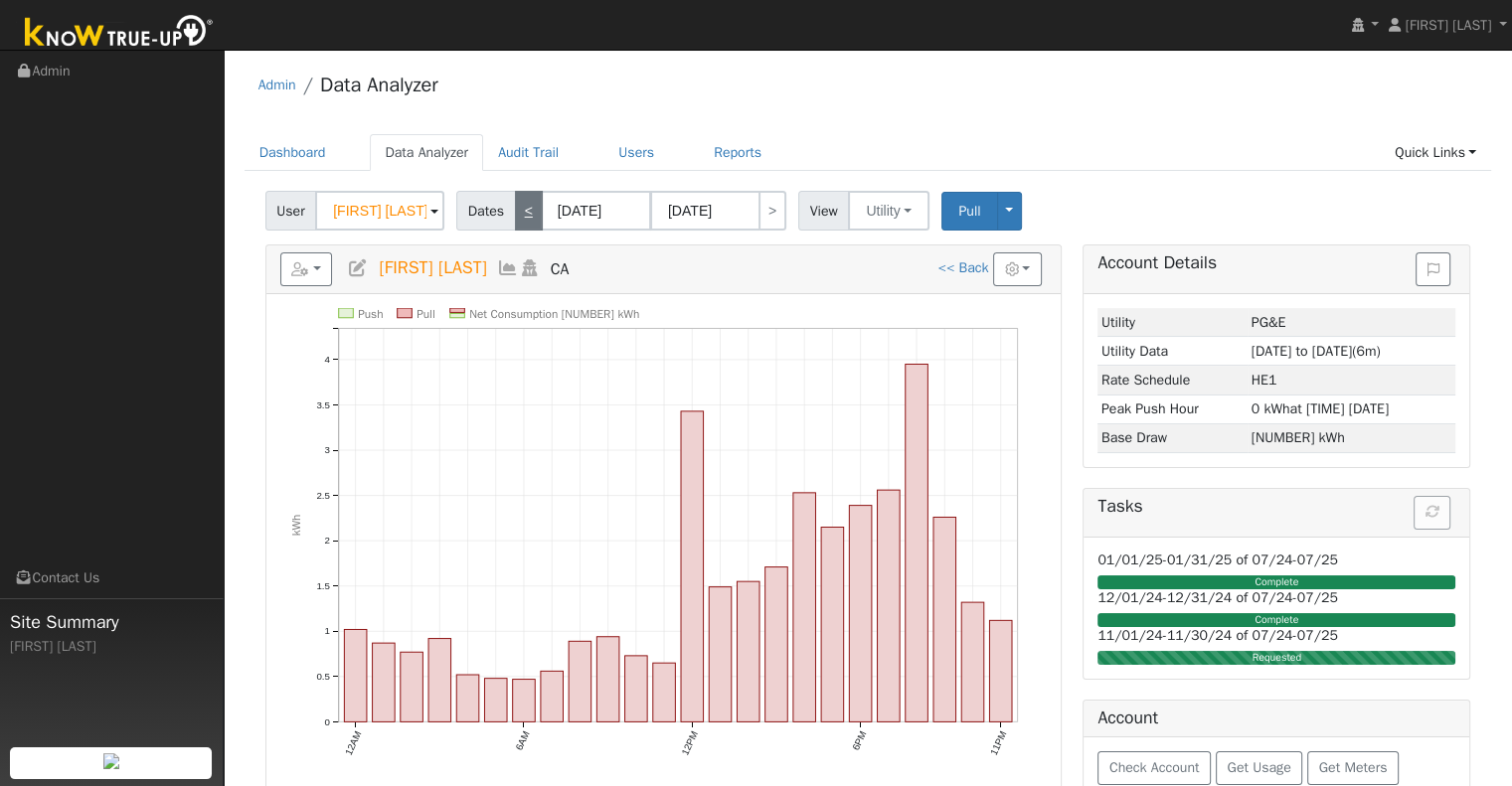 click on "<" at bounding box center [529, 211] 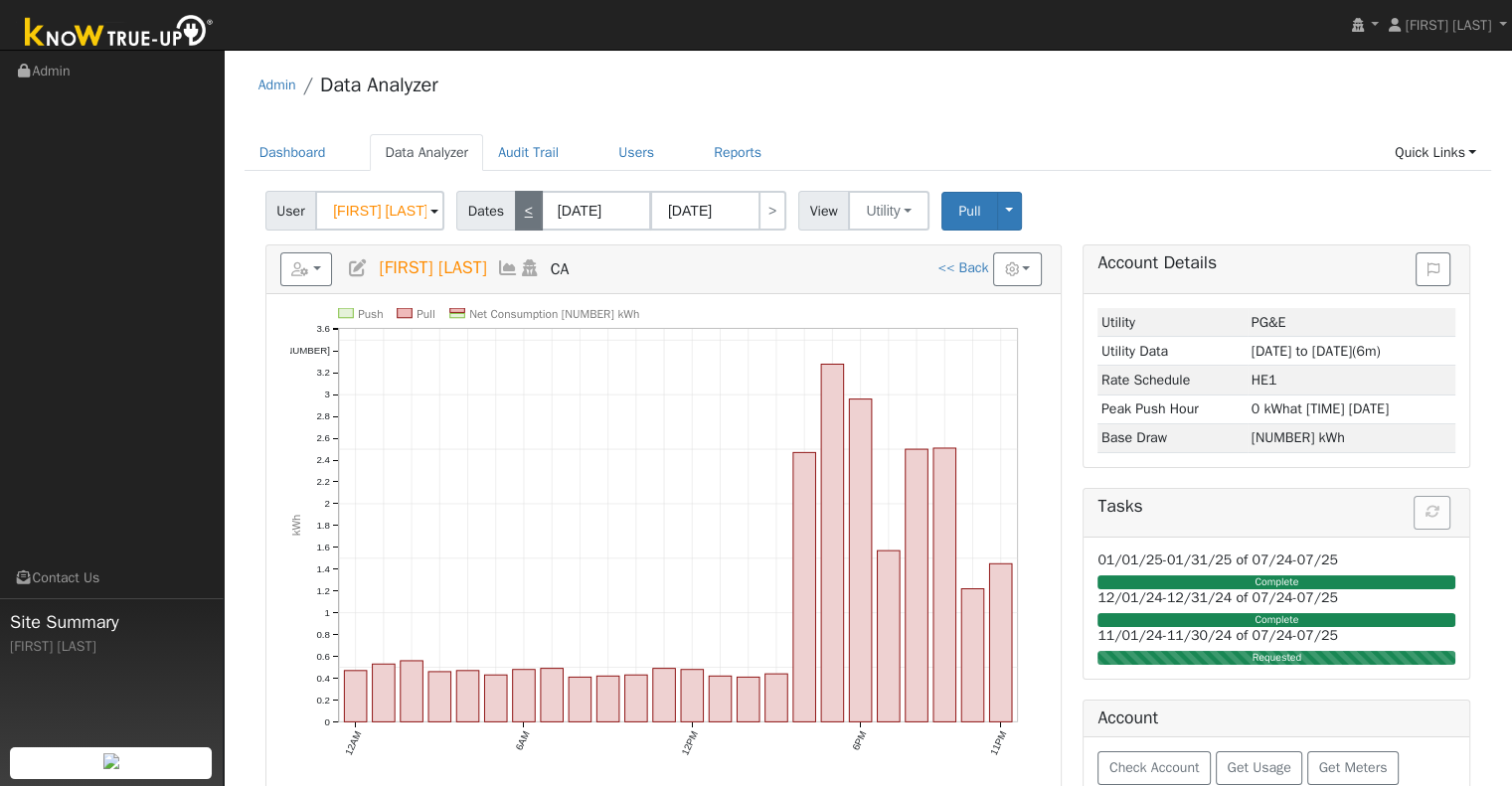click on "<" at bounding box center (529, 211) 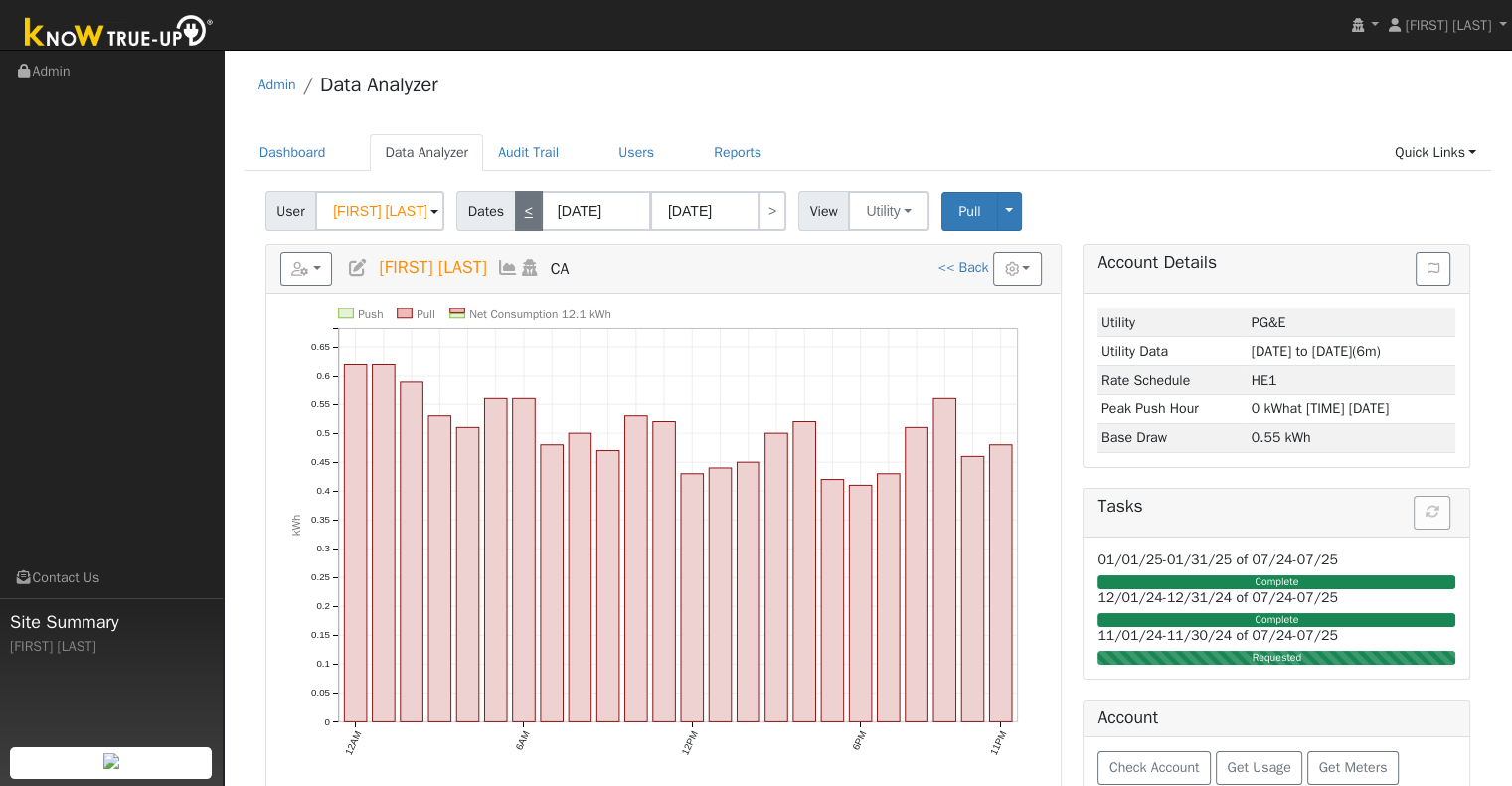 click on "<" at bounding box center (529, 211) 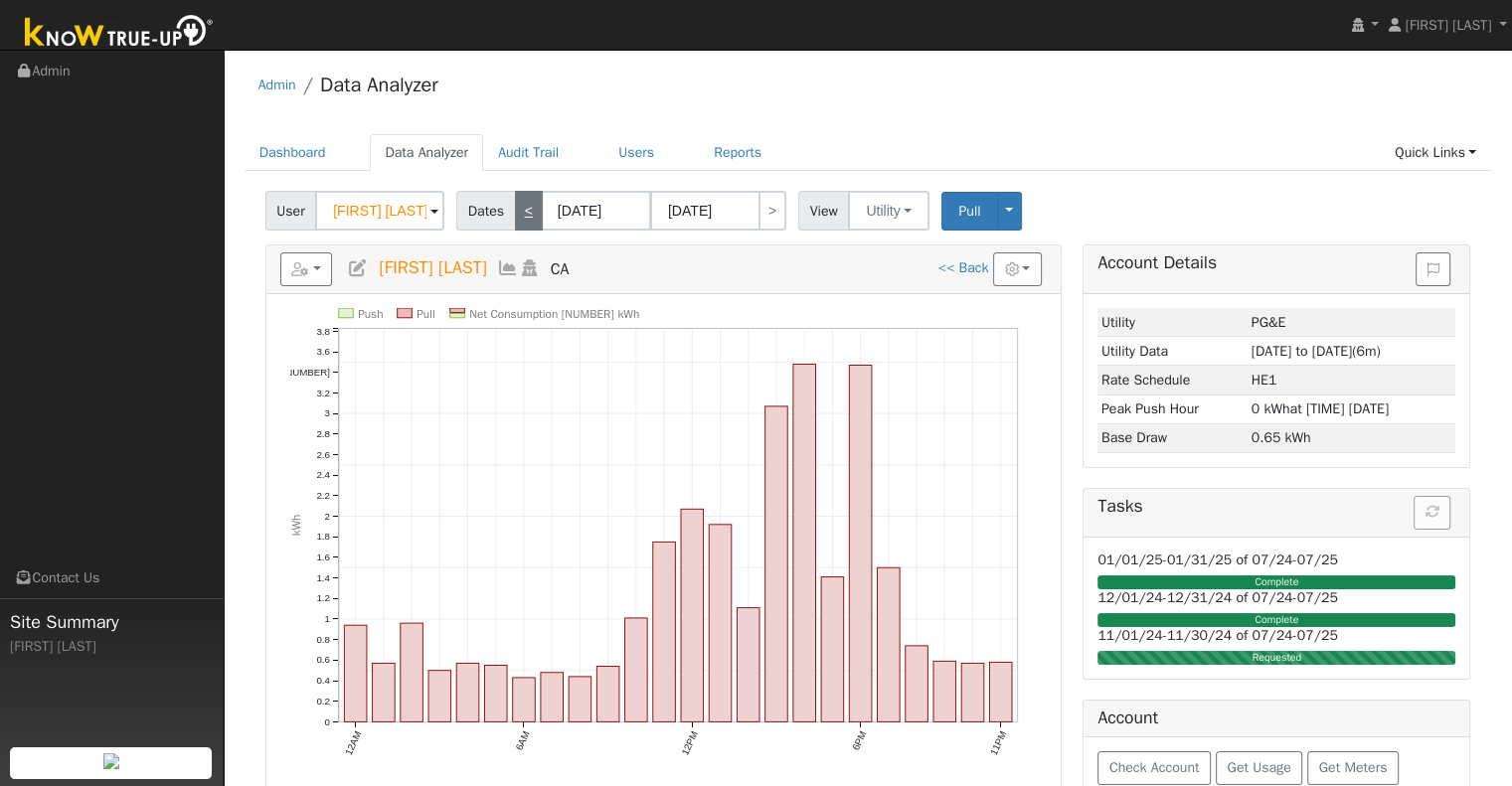 click on "<" at bounding box center [529, 211] 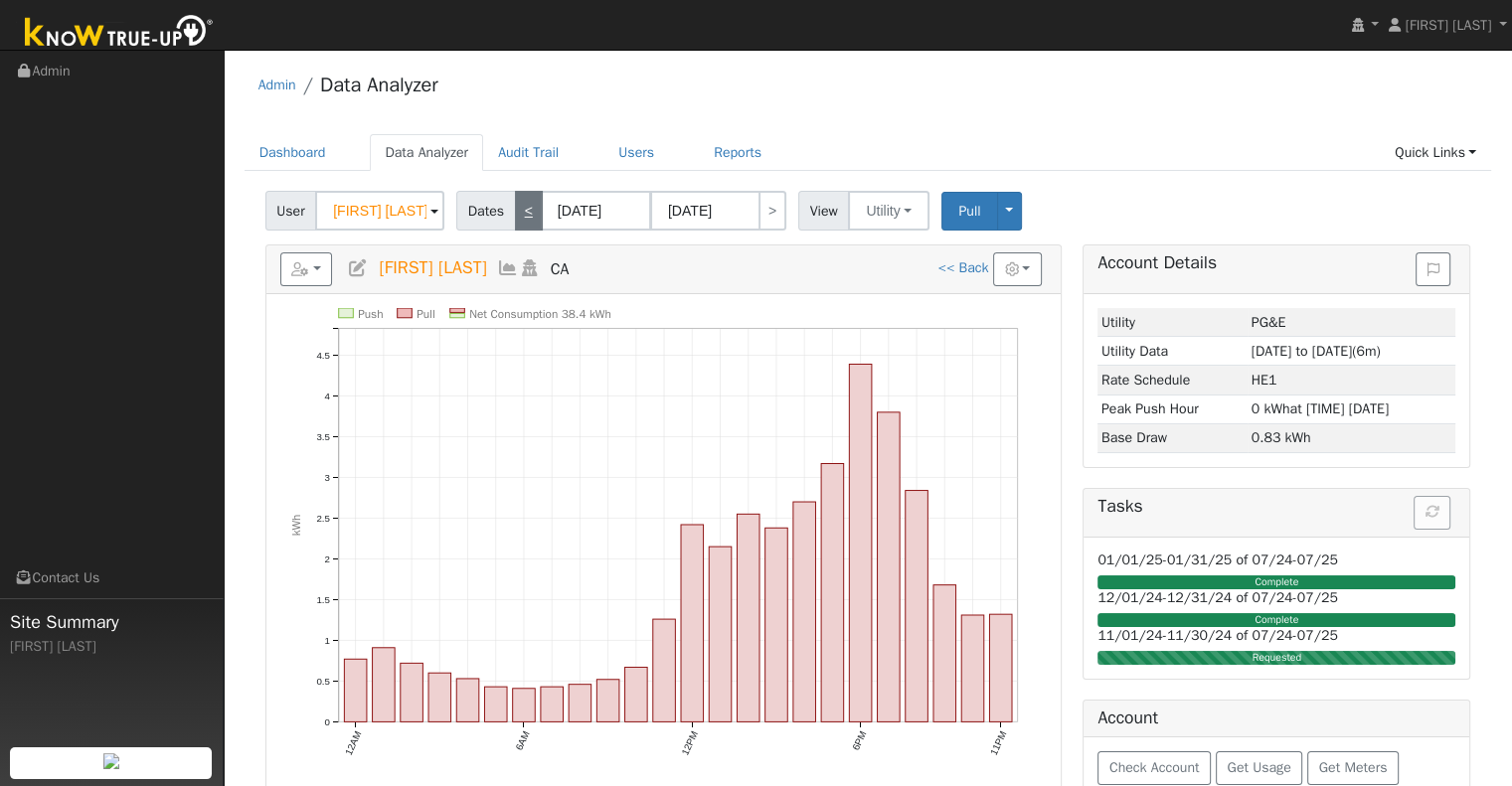click on "<" at bounding box center [529, 211] 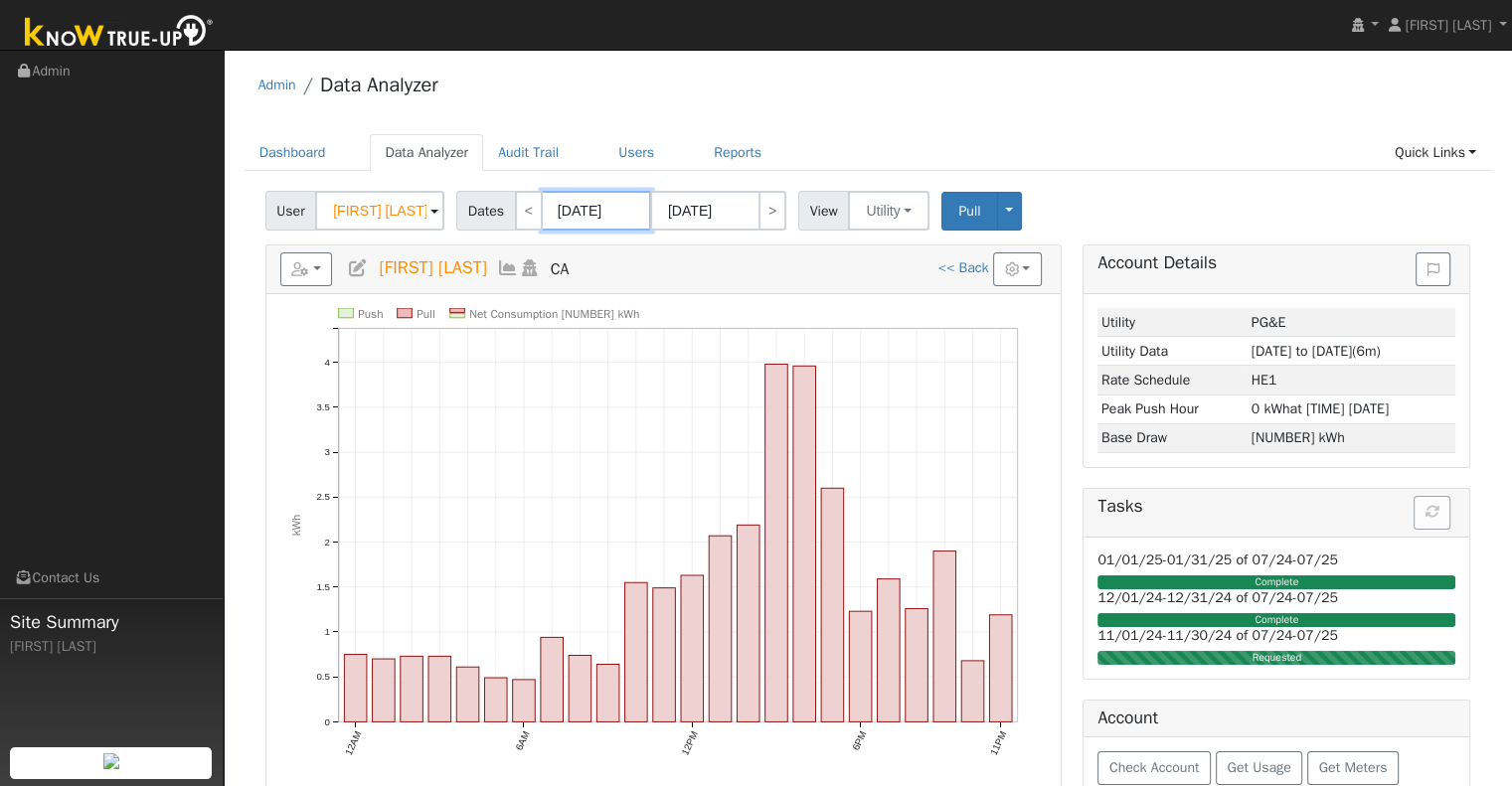 click on "[DATE]" at bounding box center (596, 211) 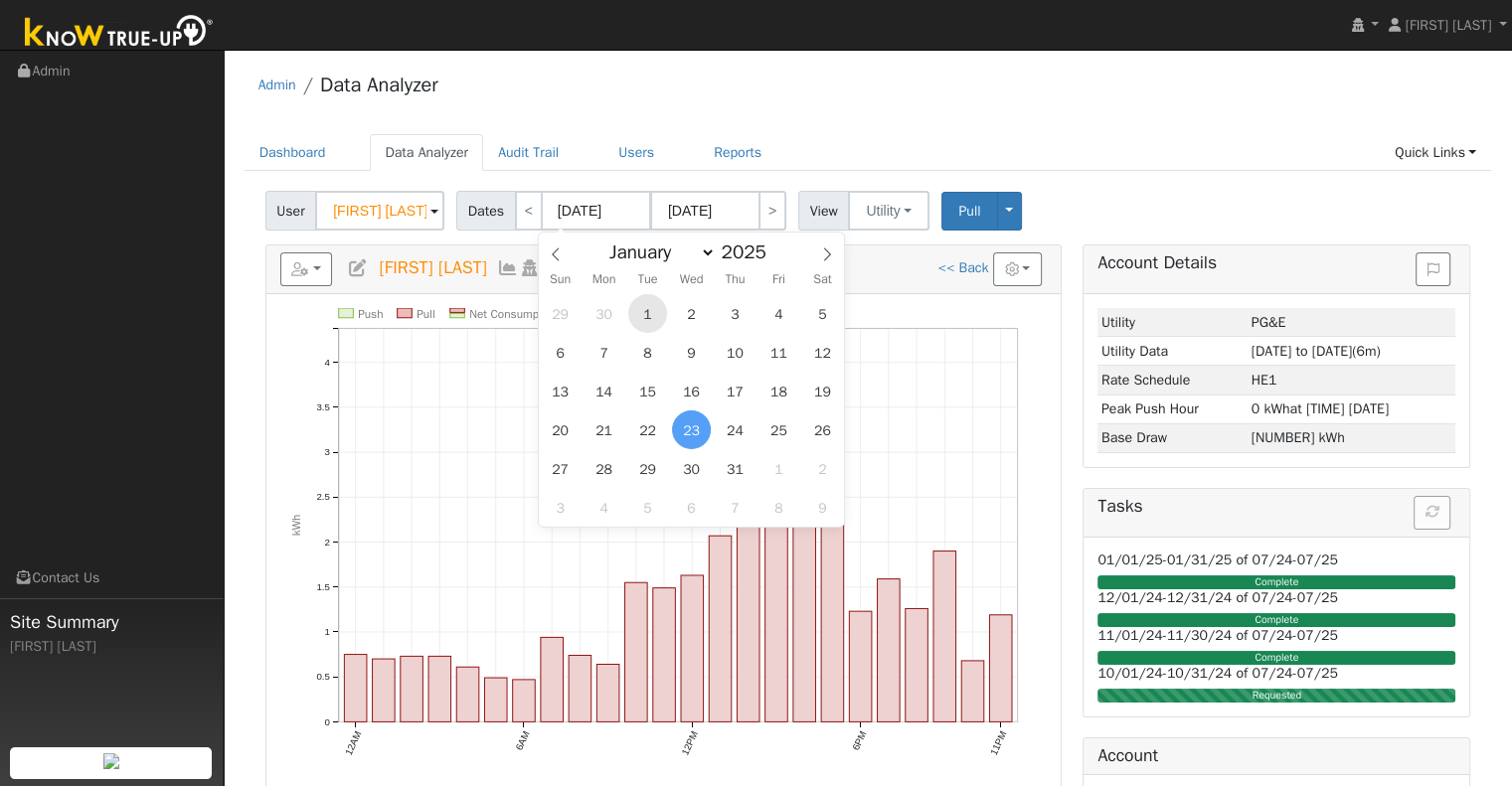 click on "1" at bounding box center (647, 313) 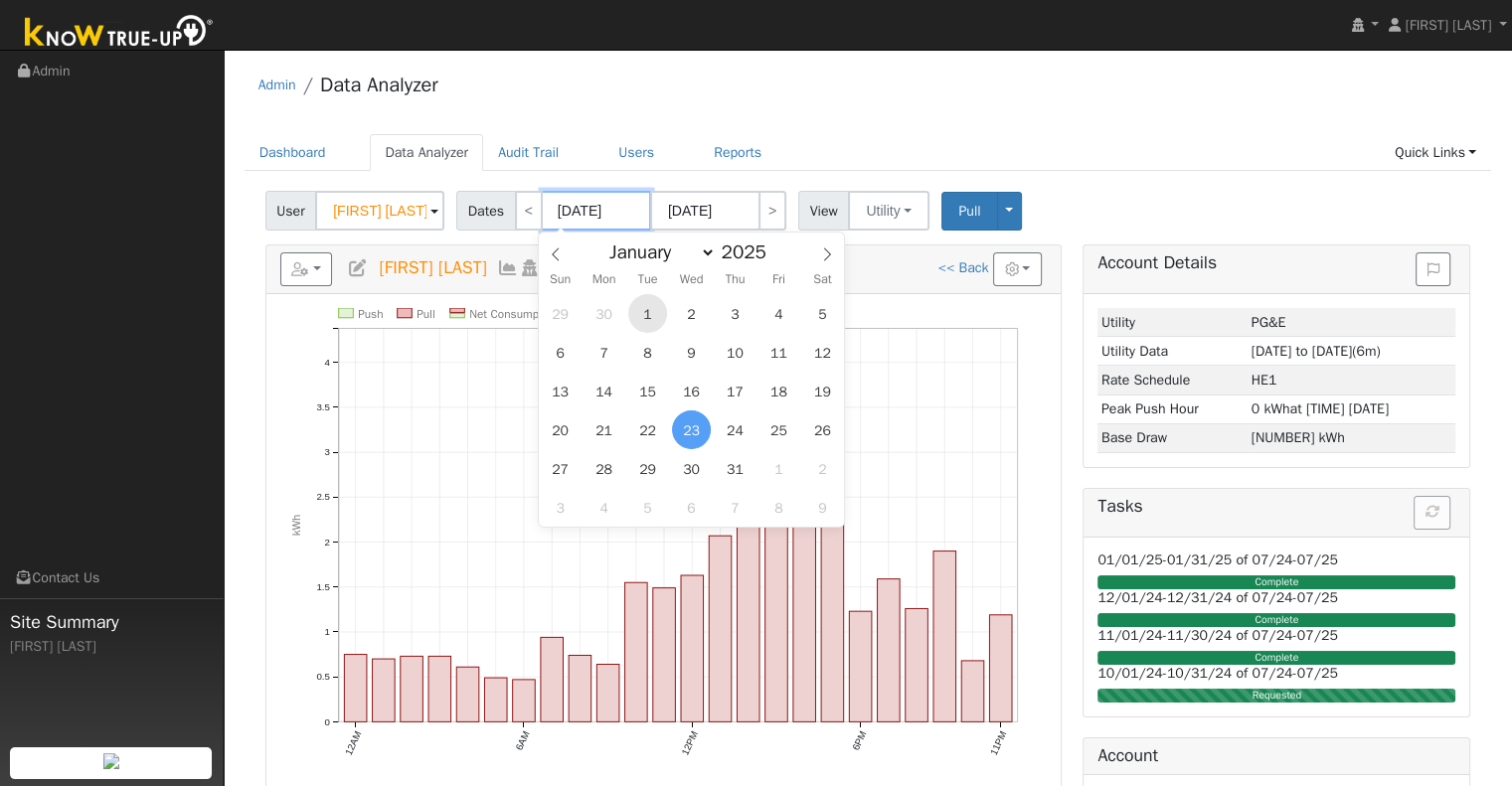type on "07/01/2025" 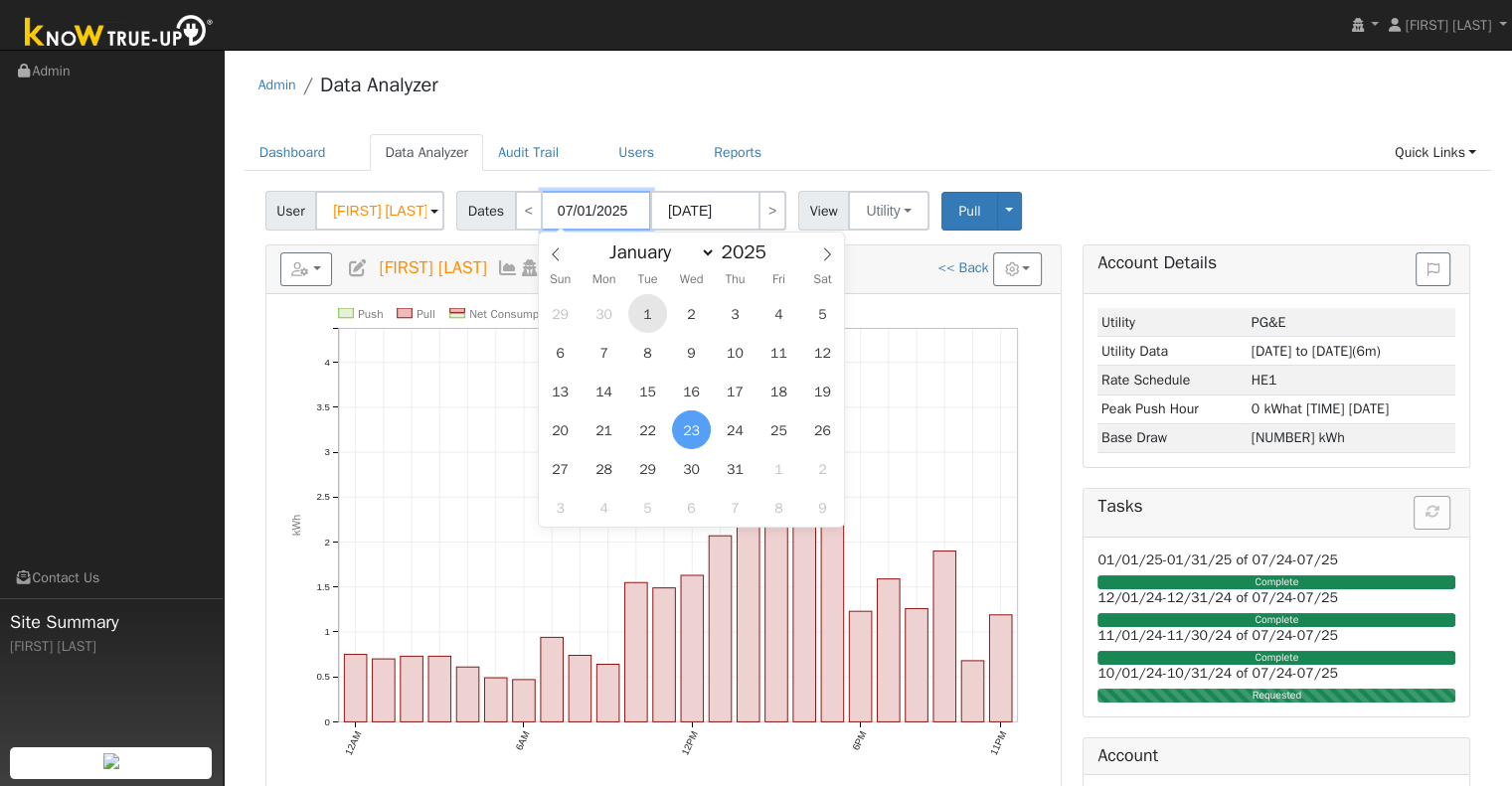 type on "07/31/2025" 